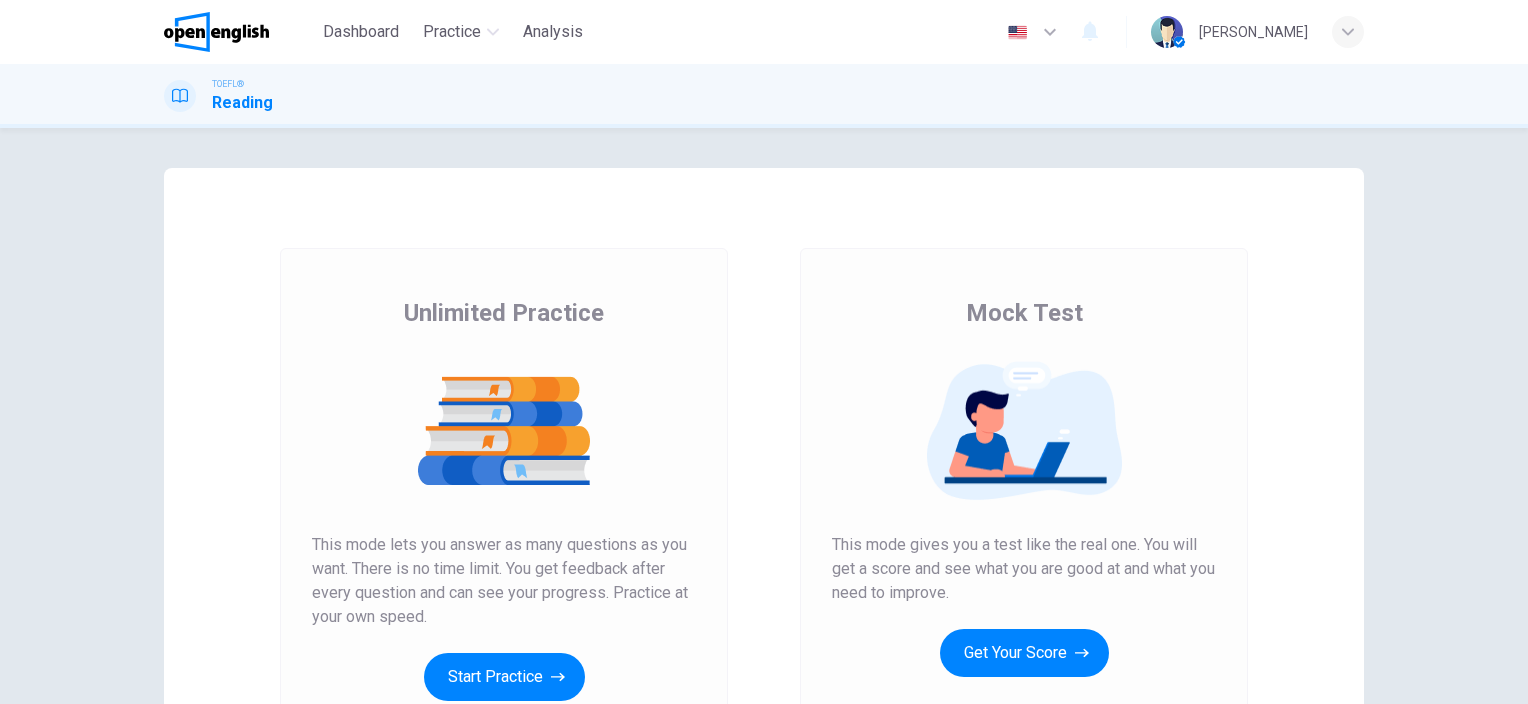 scroll, scrollTop: 0, scrollLeft: 0, axis: both 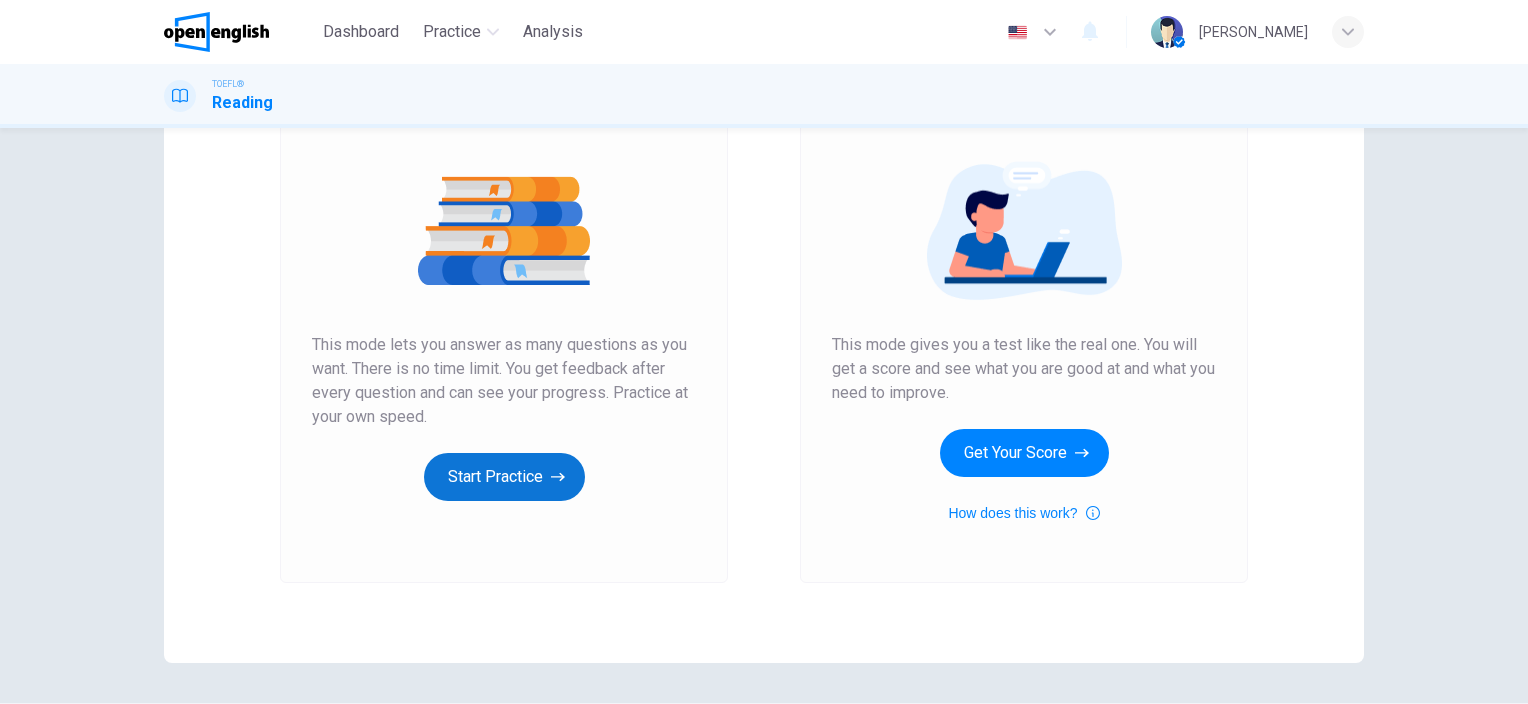 click on "Start Practice" at bounding box center [504, 477] 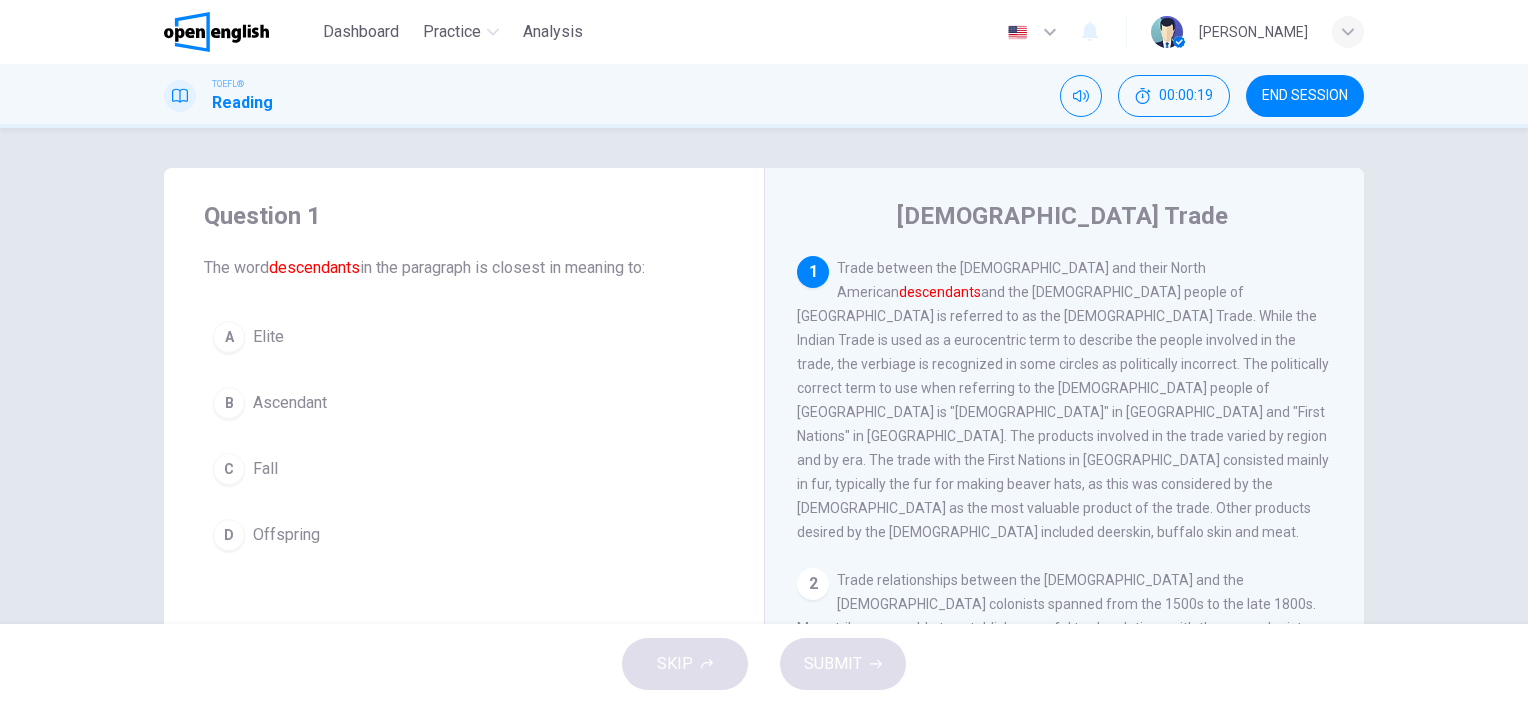 scroll, scrollTop: 100, scrollLeft: 0, axis: vertical 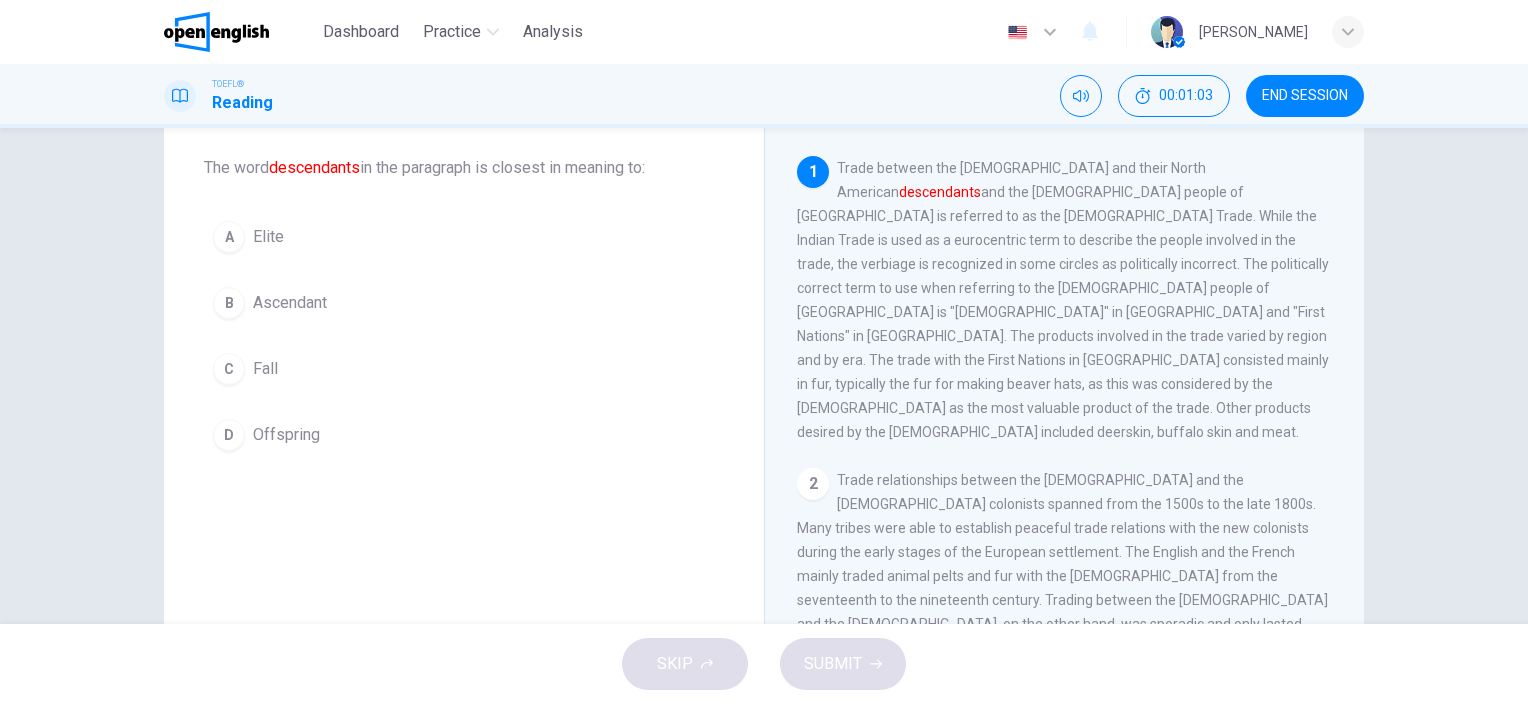 click on "Fall" at bounding box center (265, 369) 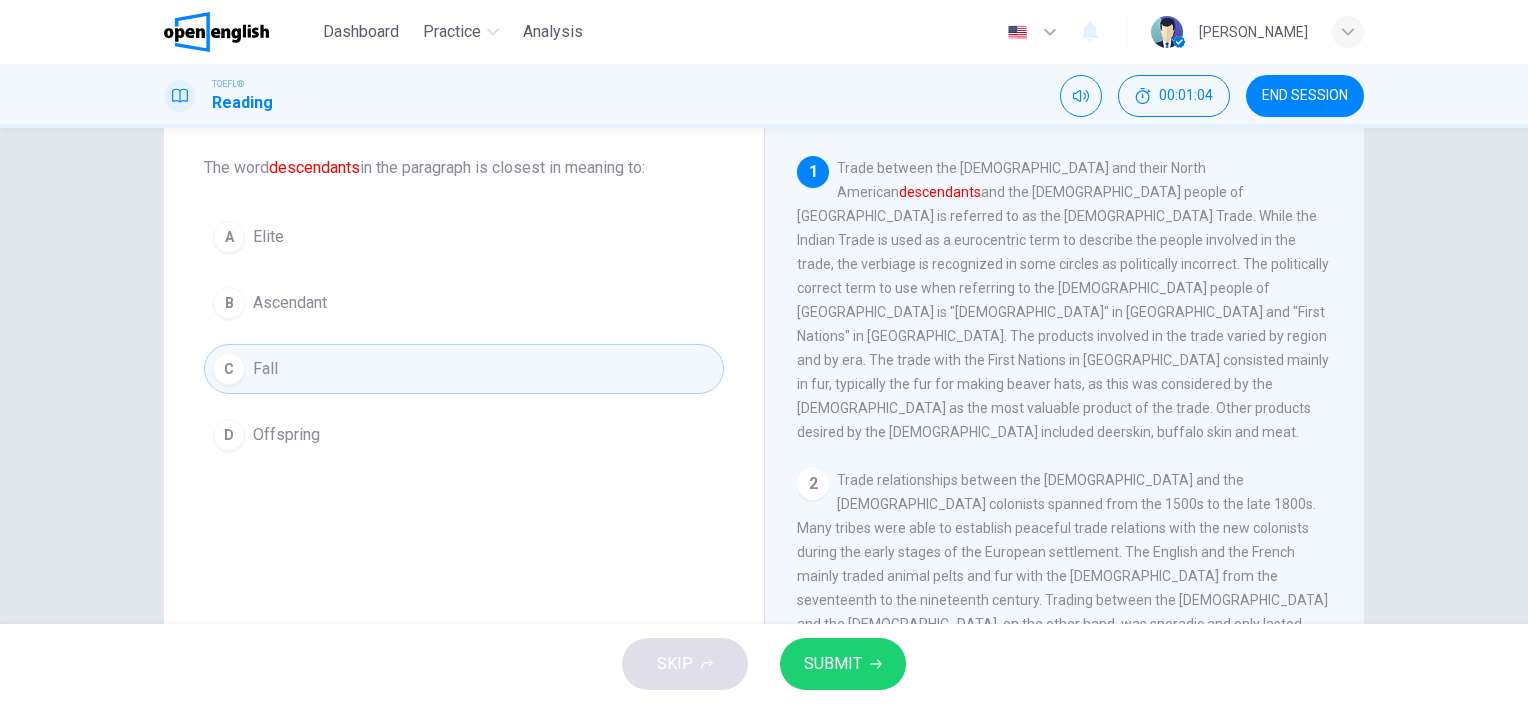 click on "SUBMIT" at bounding box center [833, 664] 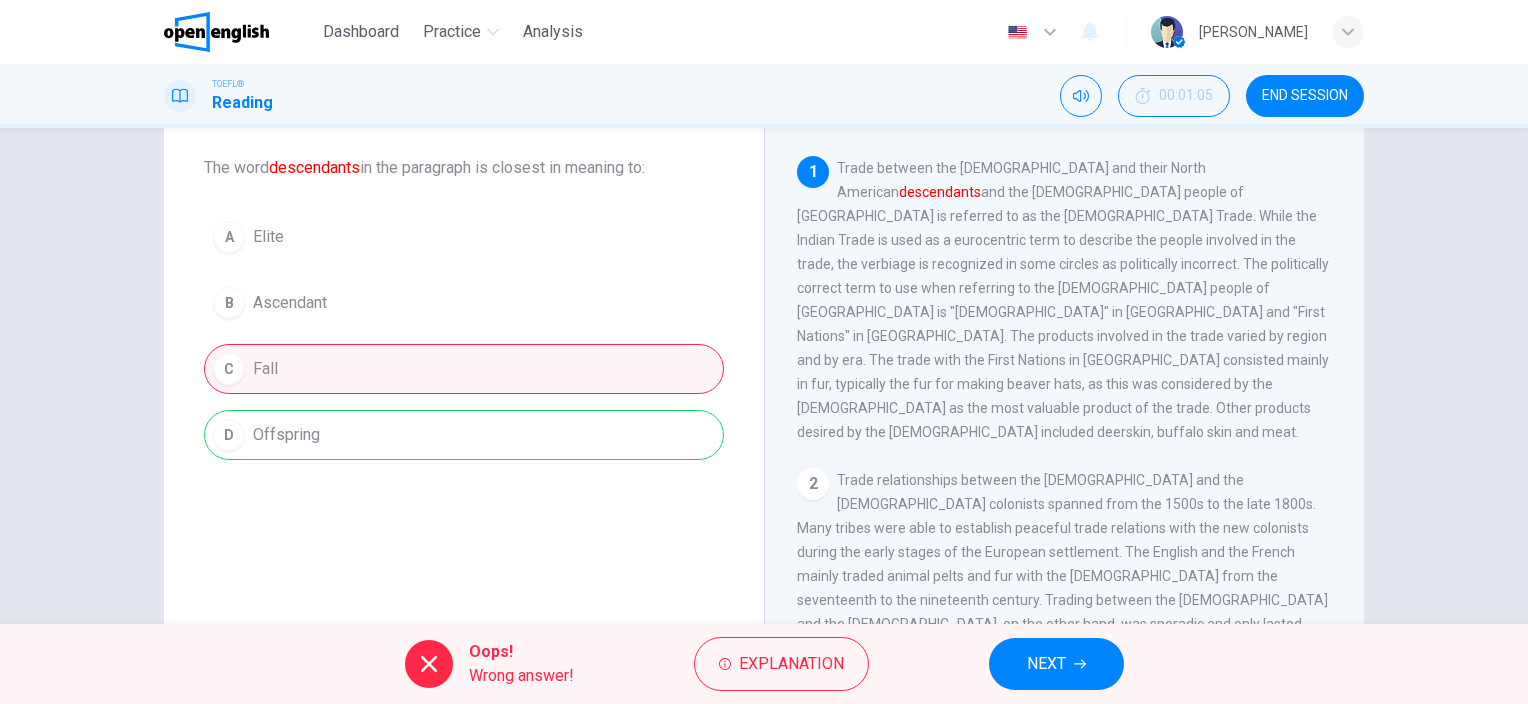 click on "A Elite B Ascendant C Fall D Offspring" at bounding box center (464, 336) 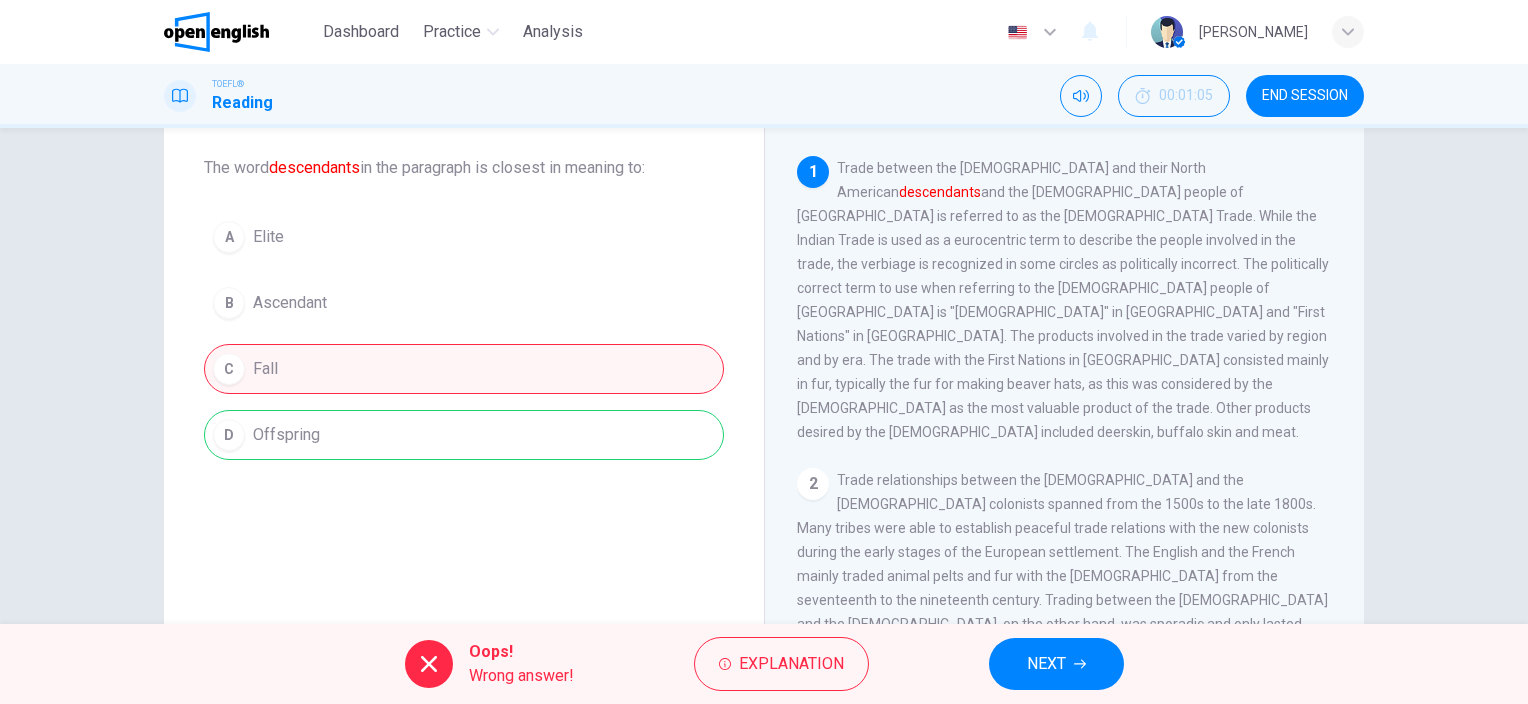 click on "NEXT" at bounding box center (1056, 664) 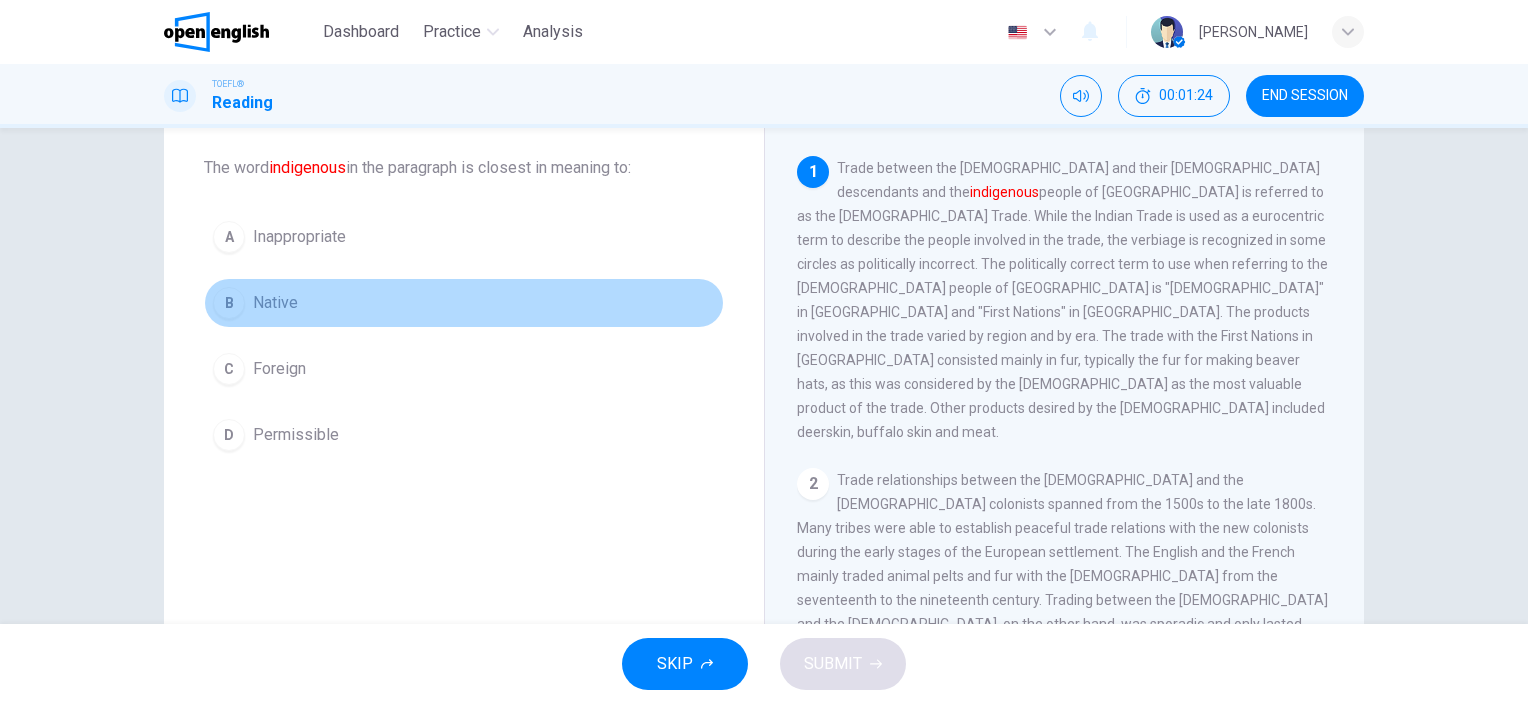 click on "Native" at bounding box center (275, 303) 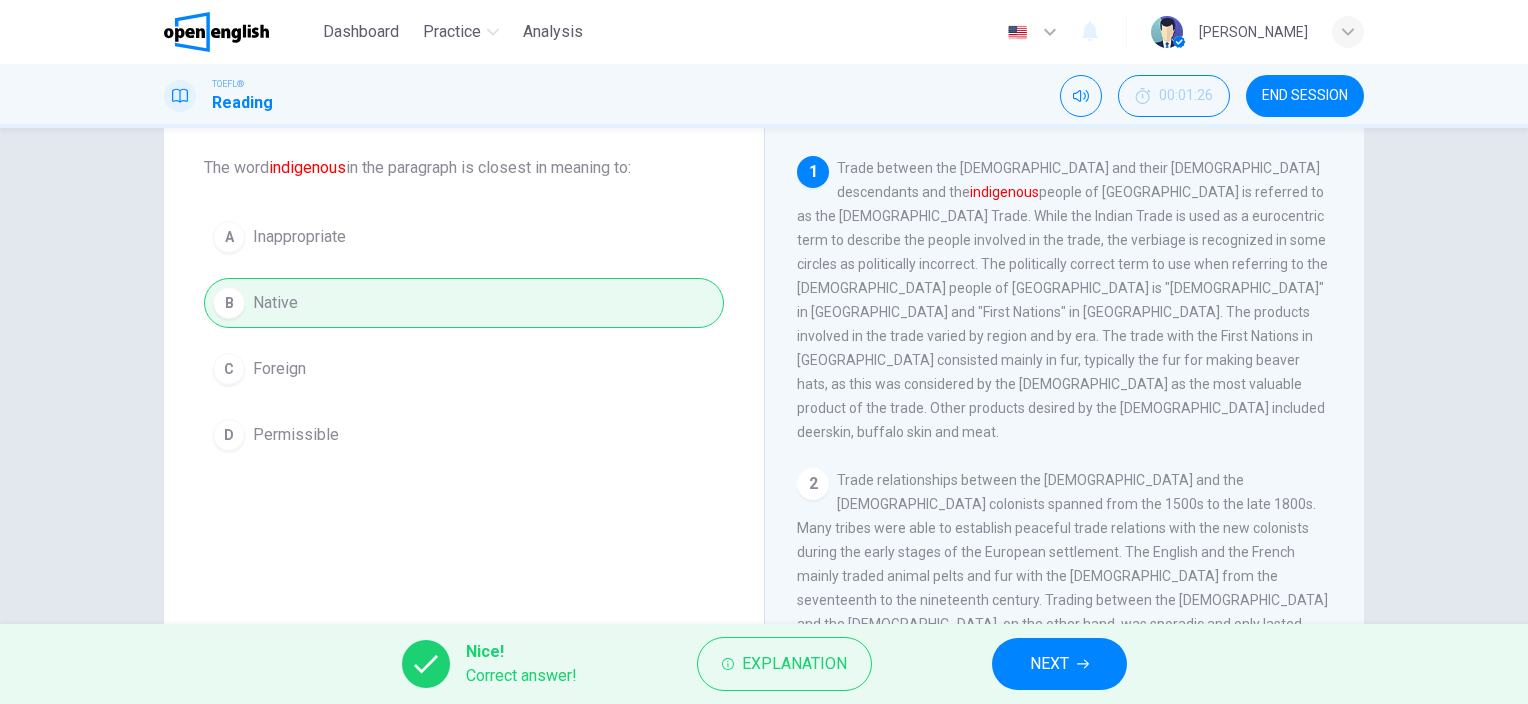click on "NEXT" at bounding box center (1049, 664) 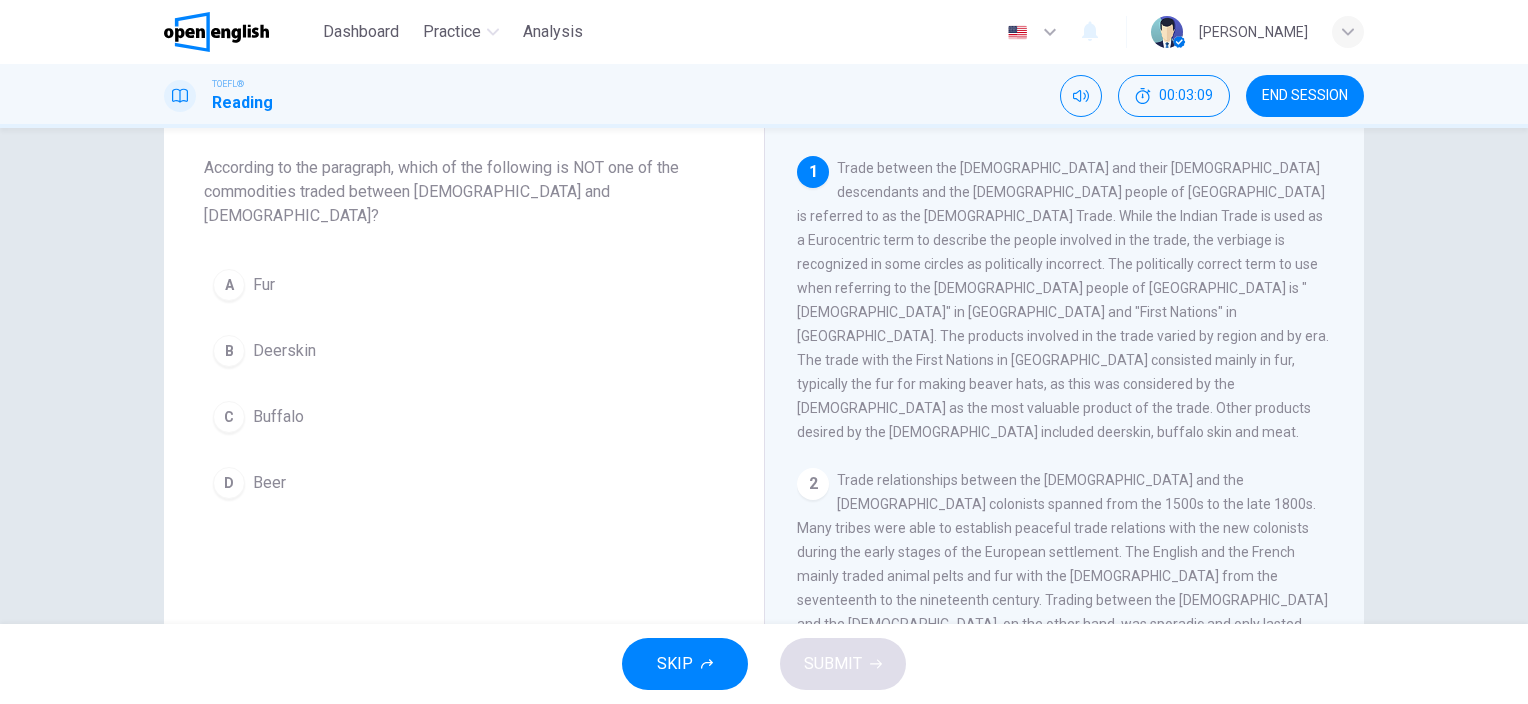 click on "D" at bounding box center (229, 483) 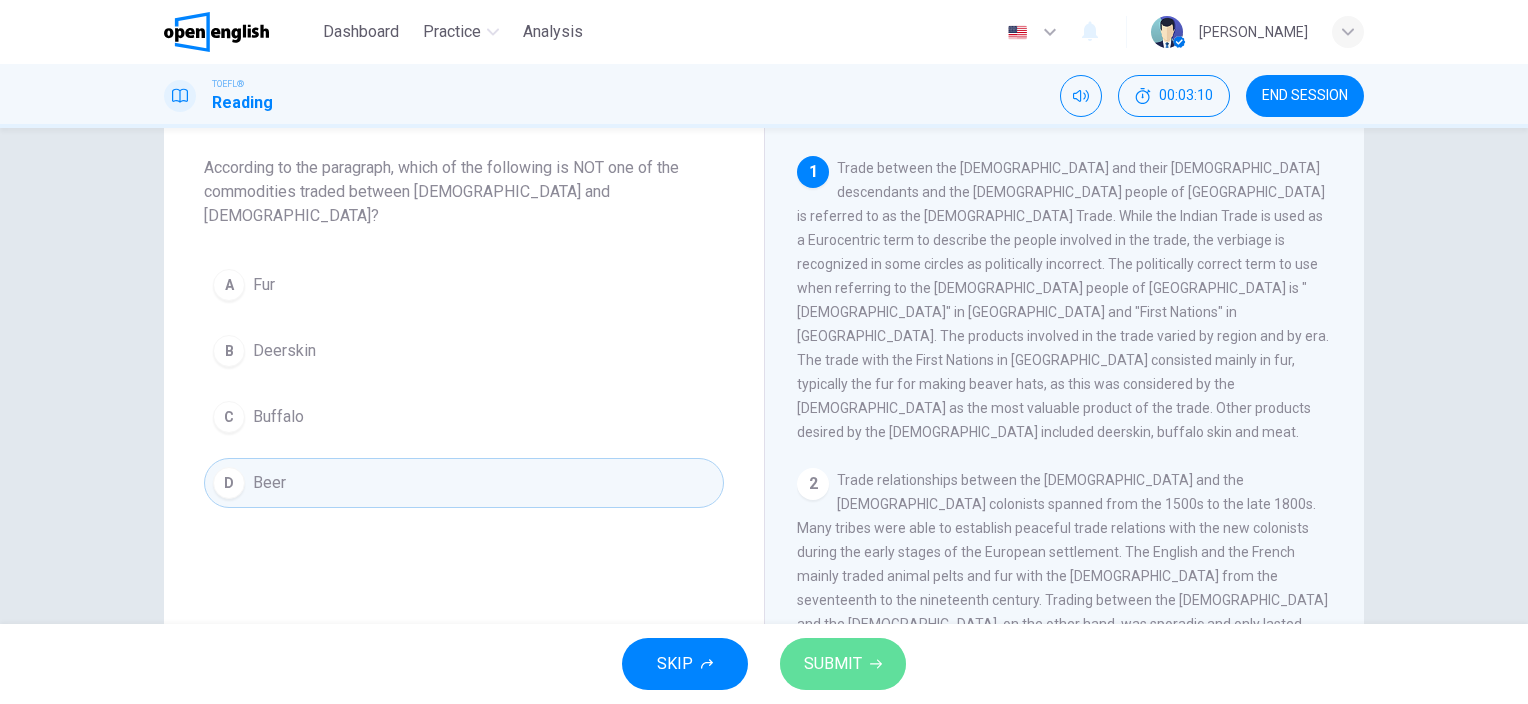 click on "SUBMIT" at bounding box center (833, 664) 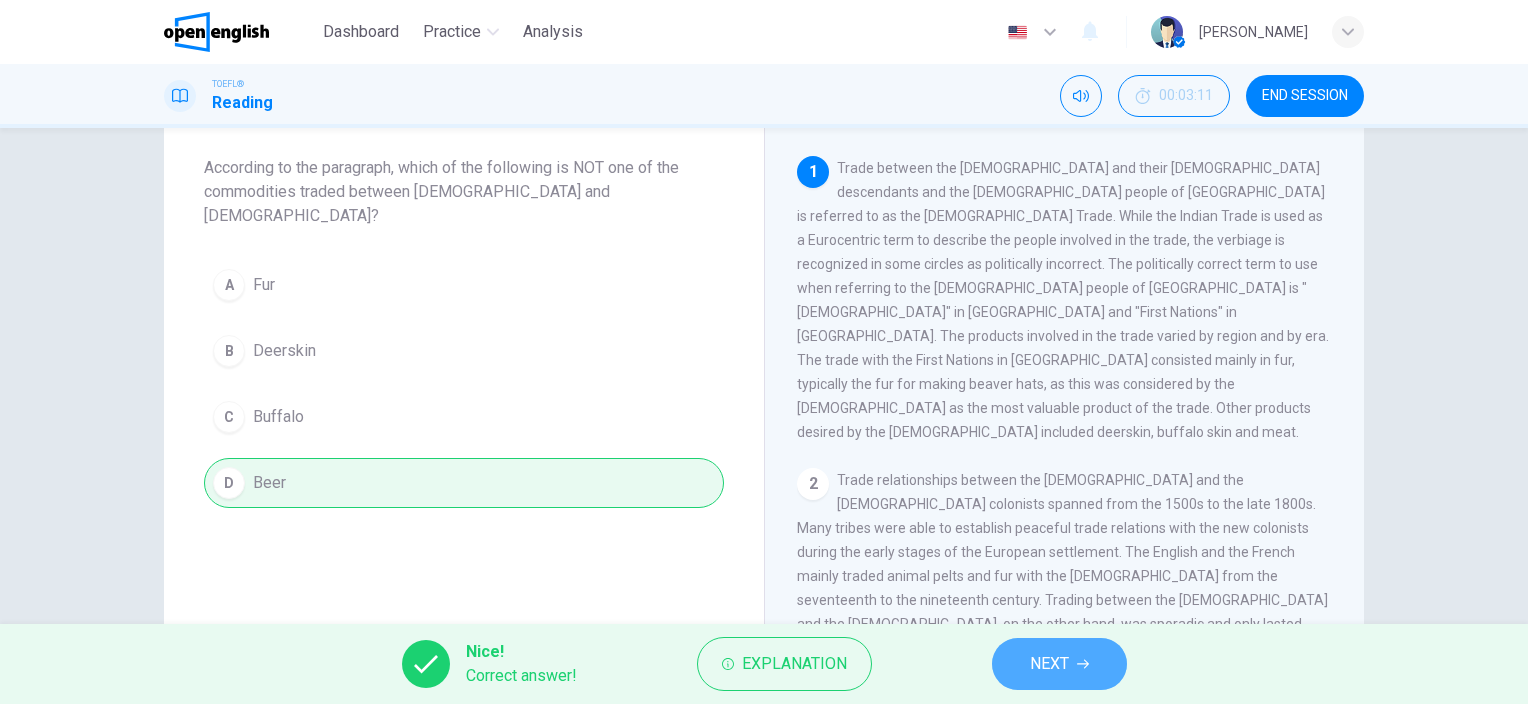 click 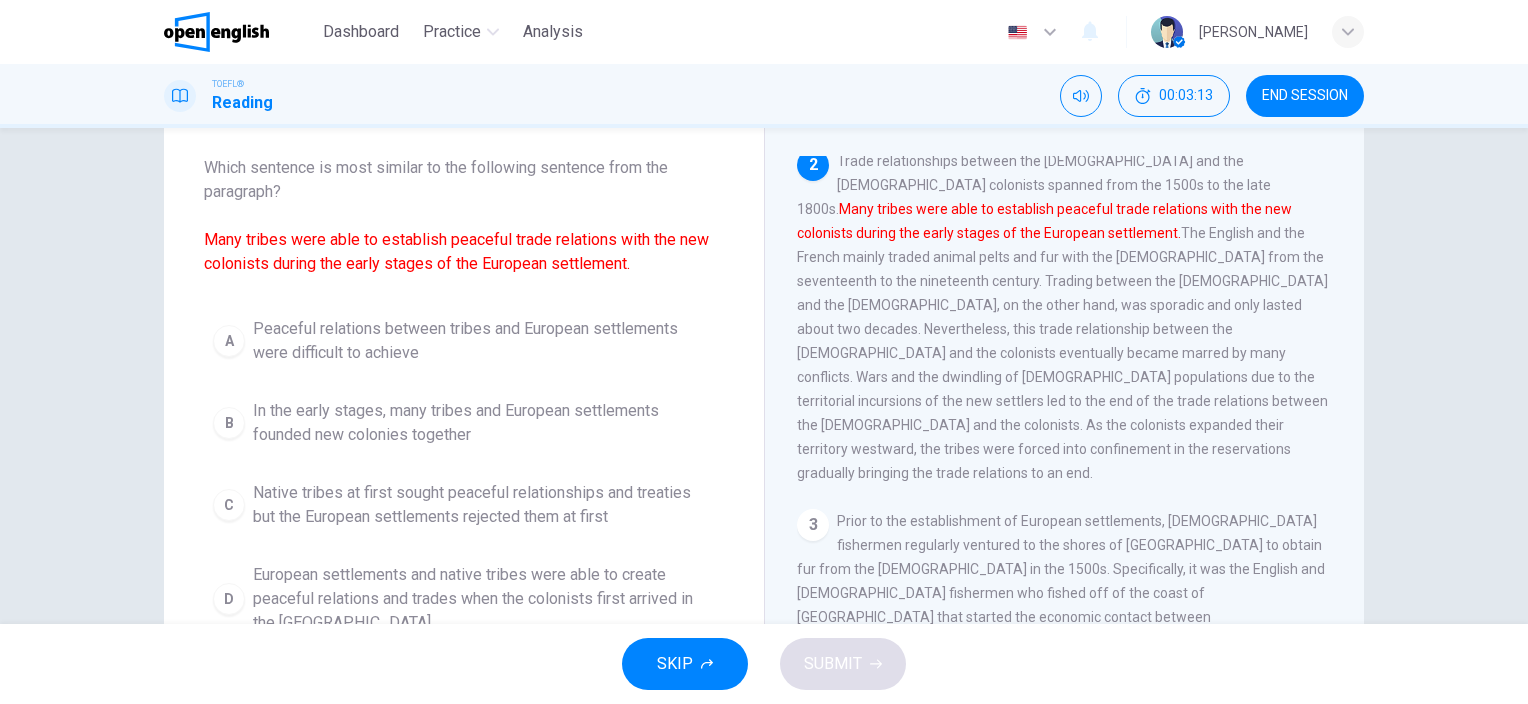 scroll, scrollTop: 219, scrollLeft: 0, axis: vertical 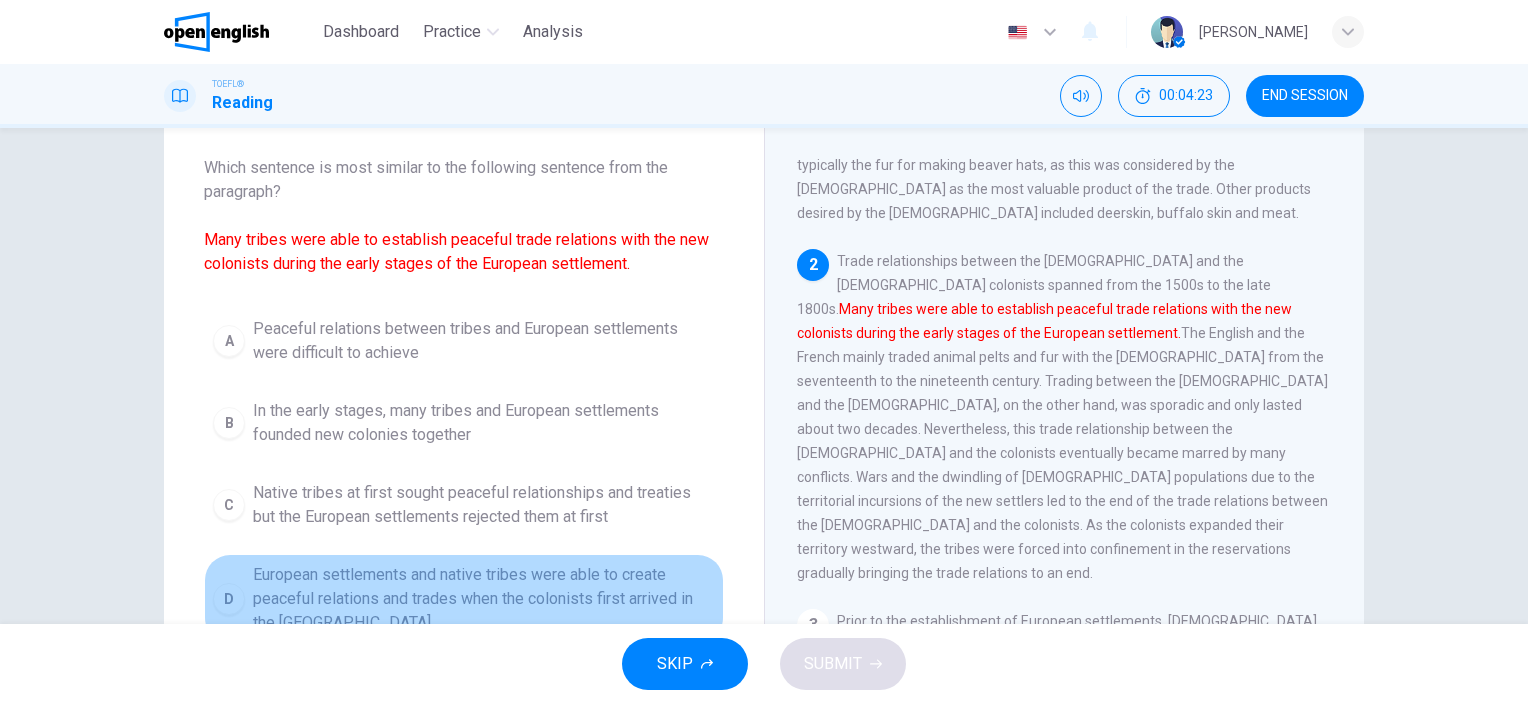 click on "European settlements and native tribes were able to create peaceful relations and trades when the colonists first arrived in the [GEOGRAPHIC_DATA]" at bounding box center [484, 599] 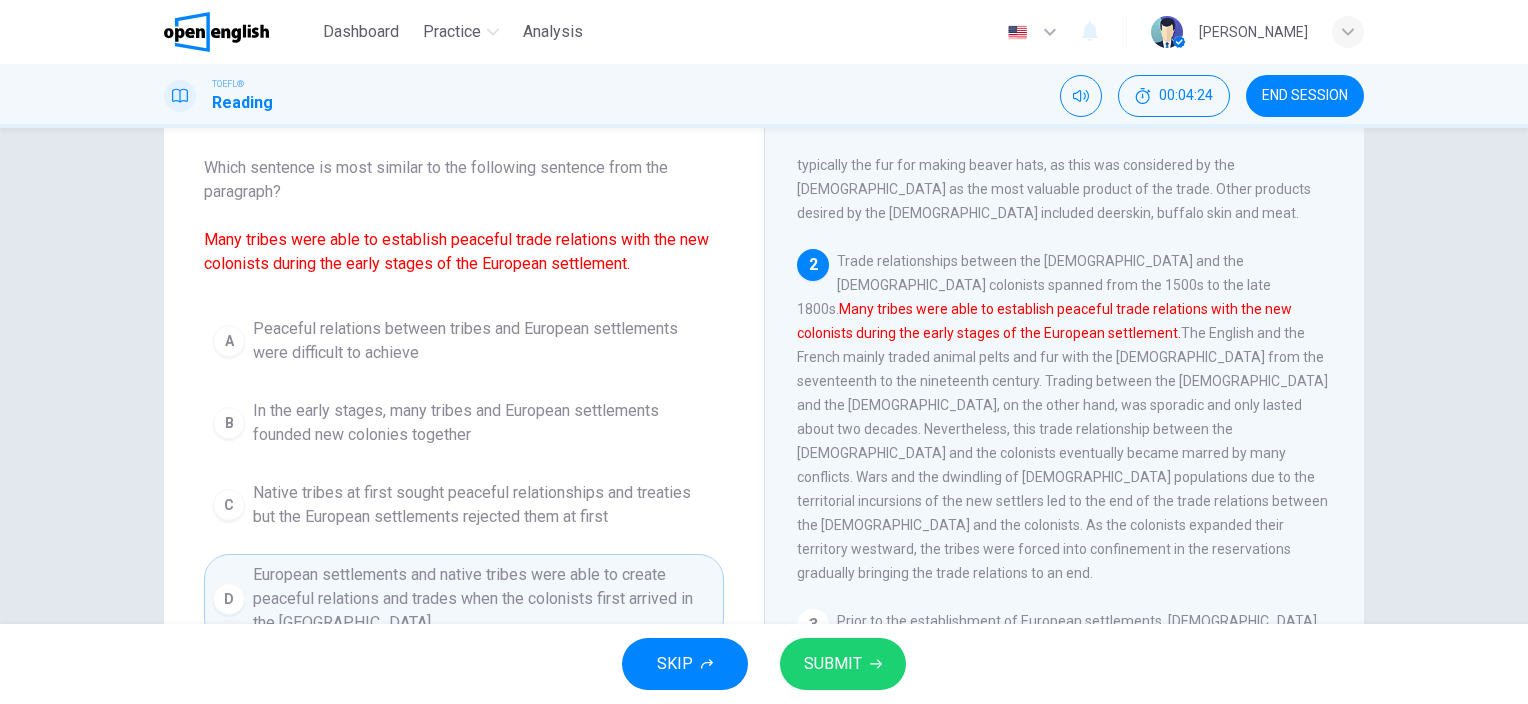 click on "SUBMIT" at bounding box center [833, 664] 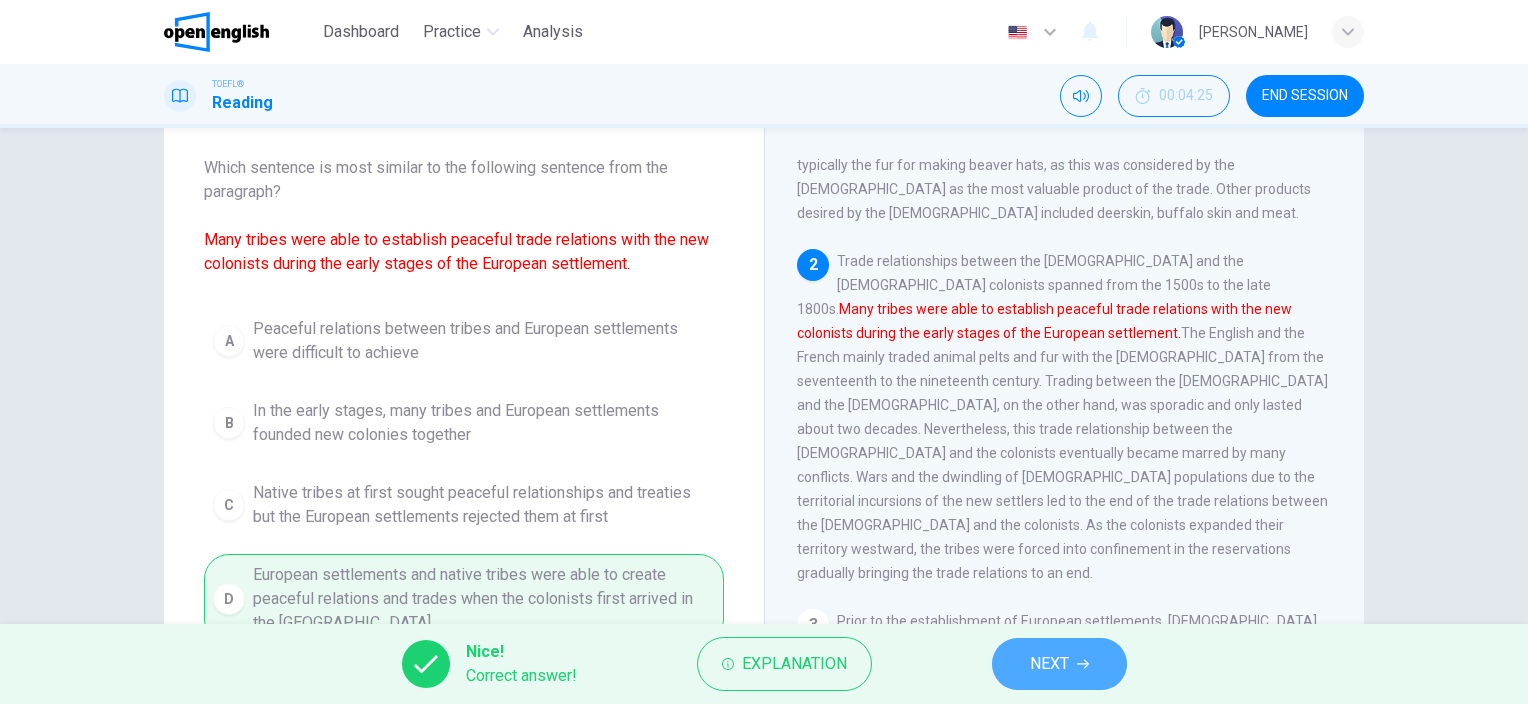 click on "NEXT" at bounding box center [1049, 664] 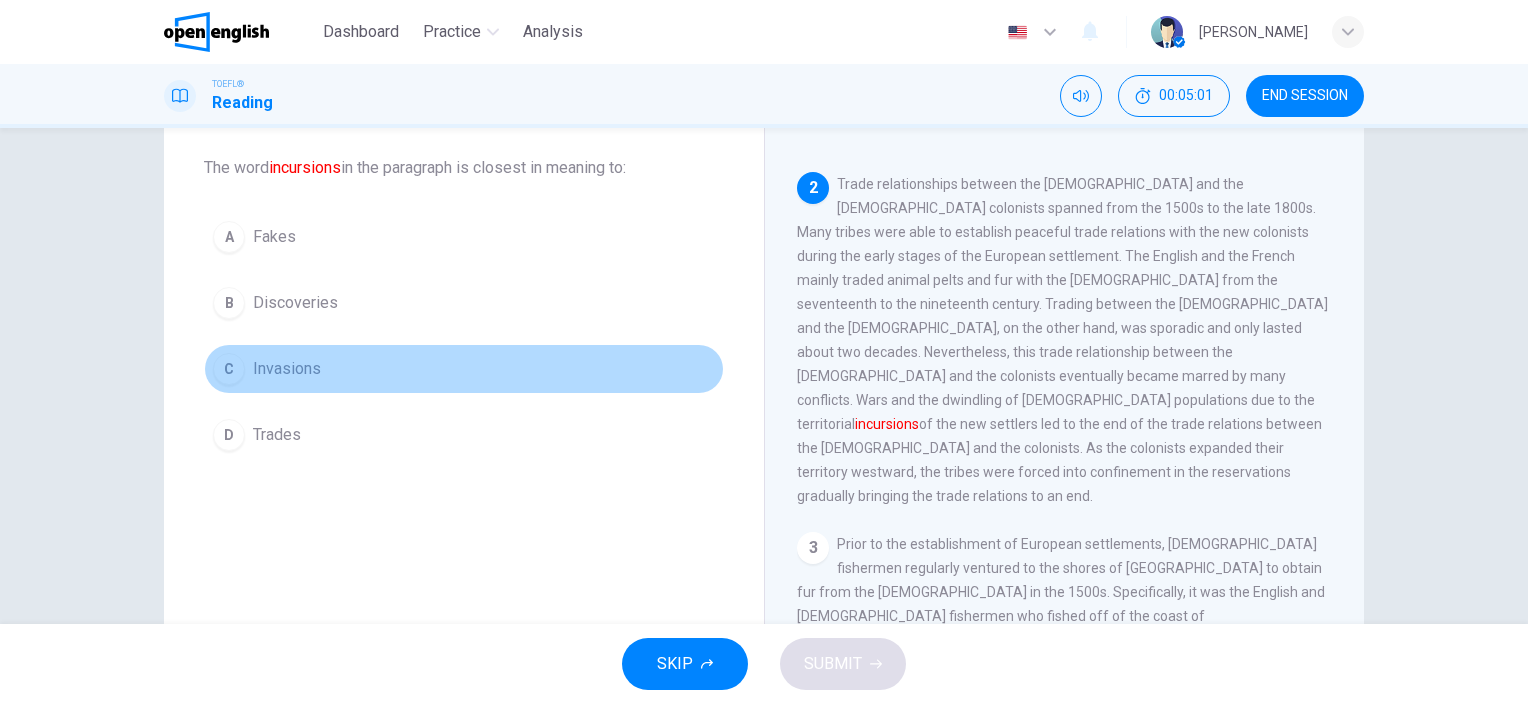 click on "Invasions" at bounding box center (287, 369) 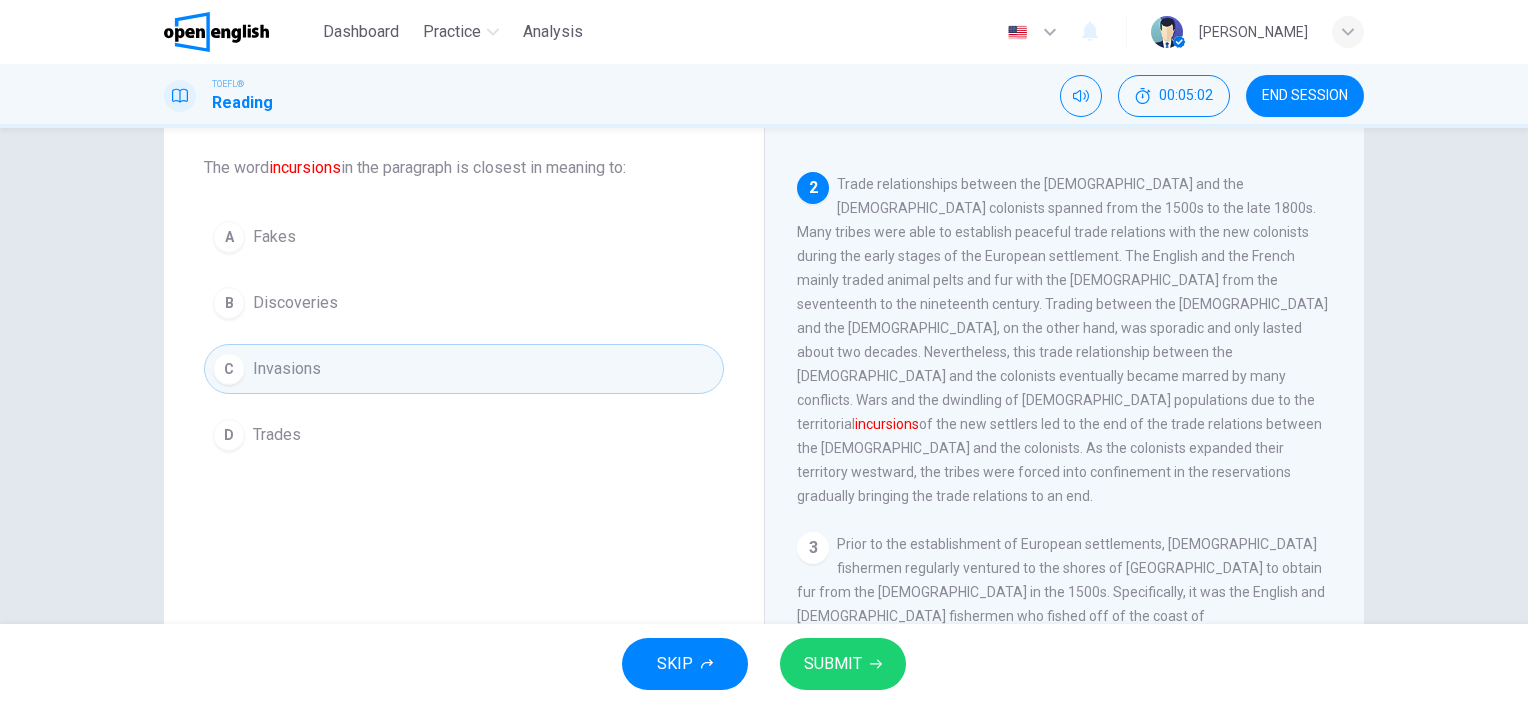 click on "SUBMIT" at bounding box center [833, 664] 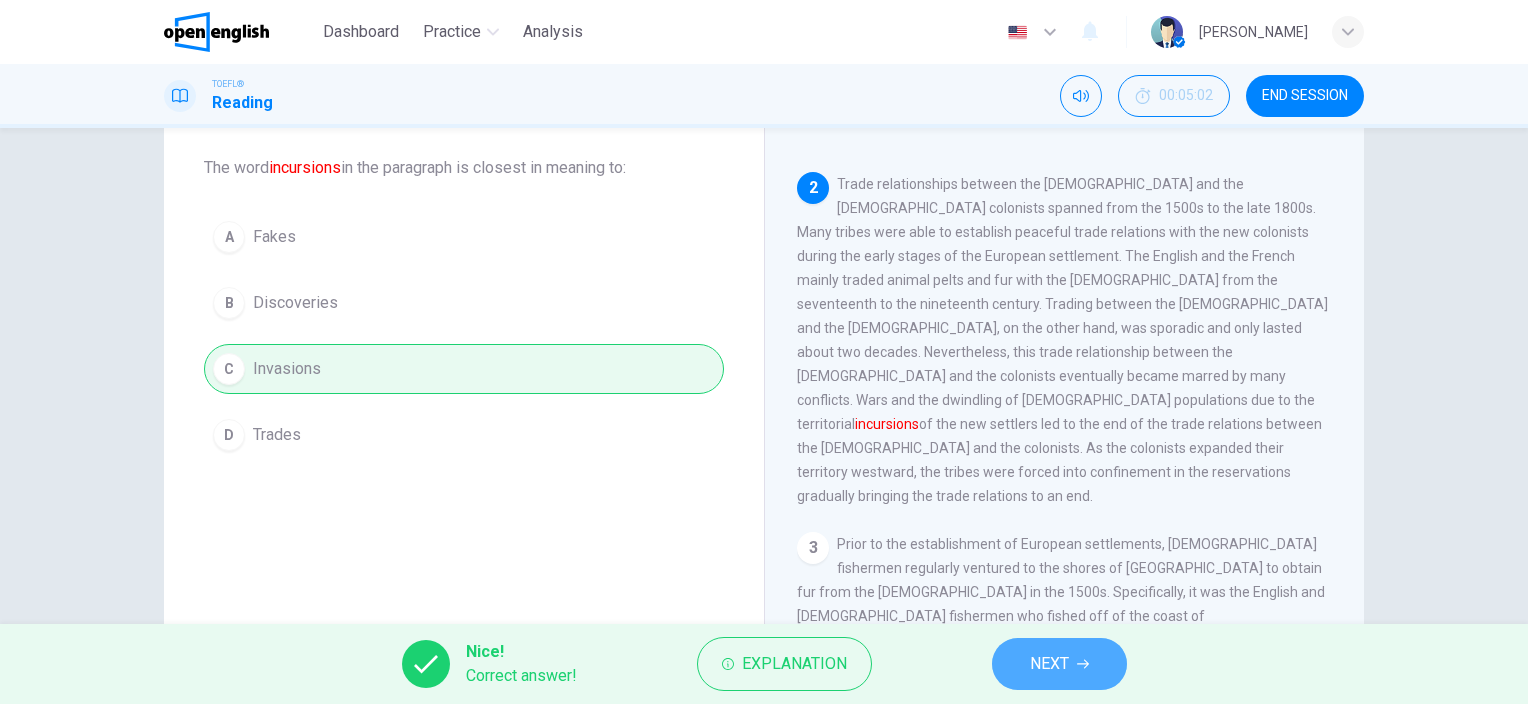 click on "NEXT" at bounding box center (1049, 664) 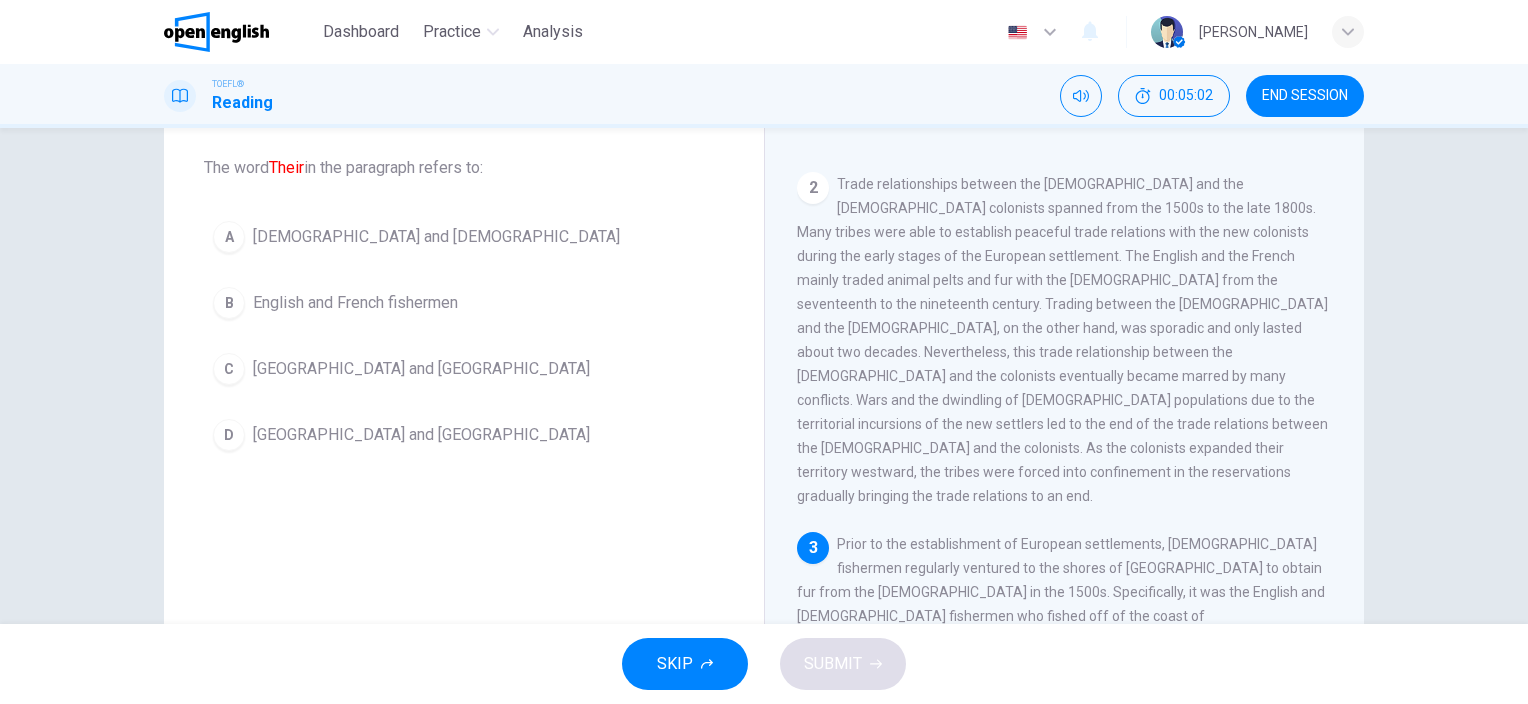 scroll, scrollTop: 466, scrollLeft: 0, axis: vertical 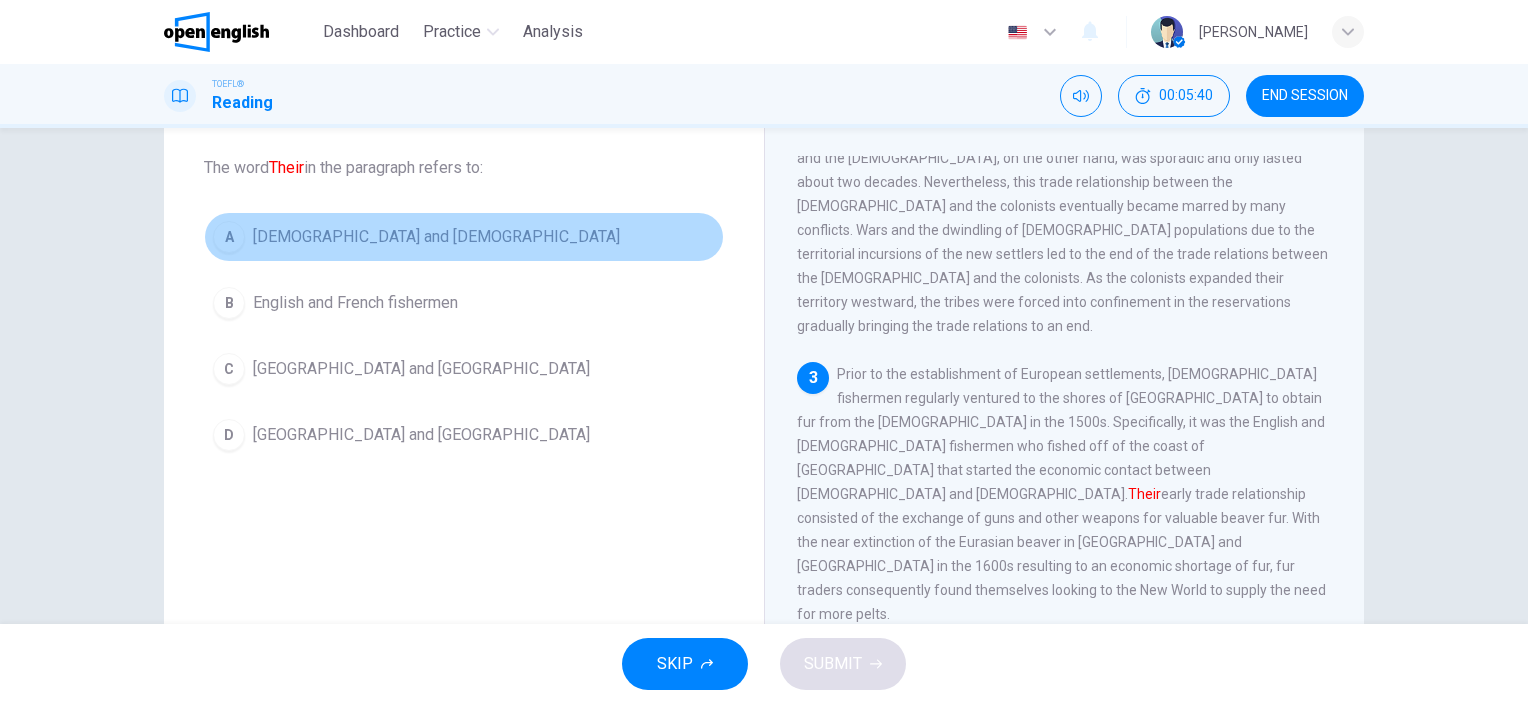 click on "[DEMOGRAPHIC_DATA] and [DEMOGRAPHIC_DATA]" at bounding box center [436, 237] 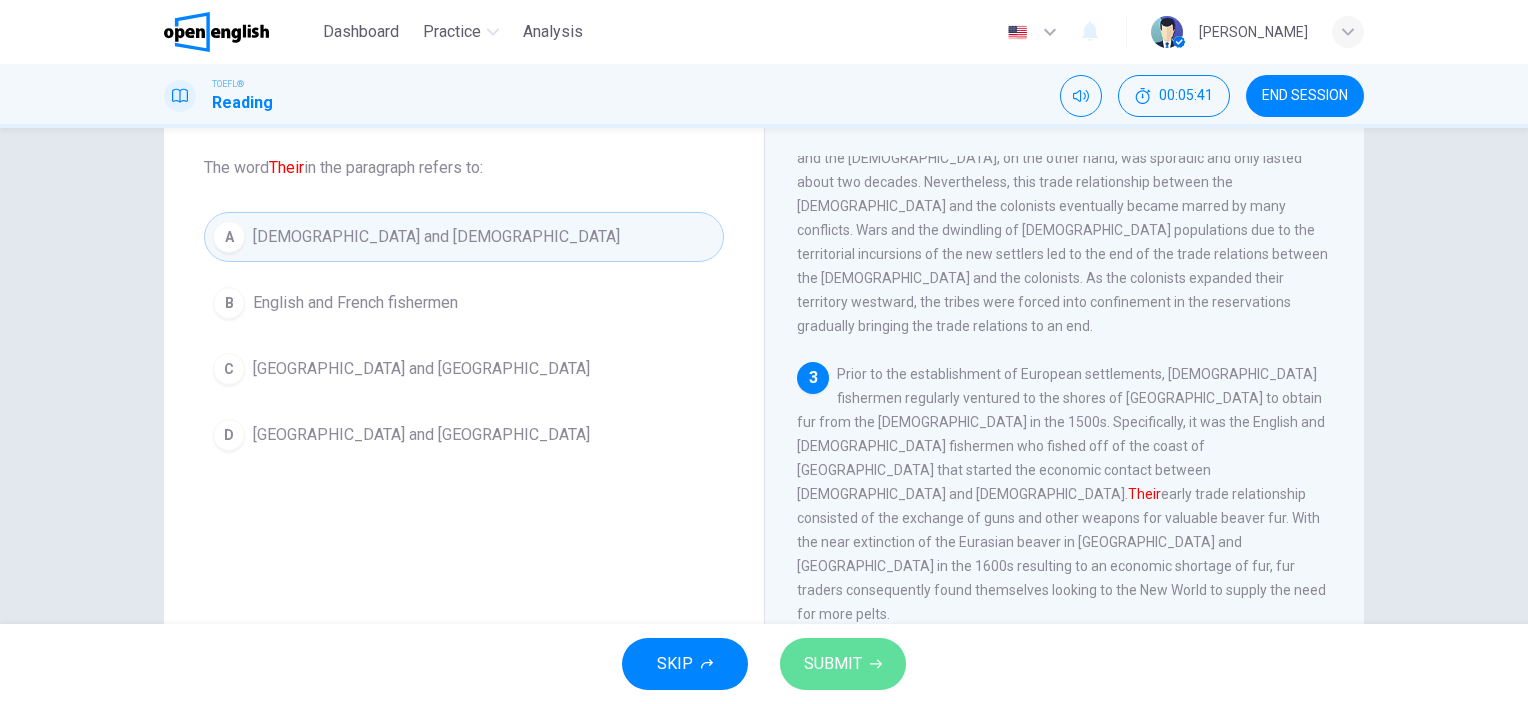 click on "SUBMIT" at bounding box center [843, 664] 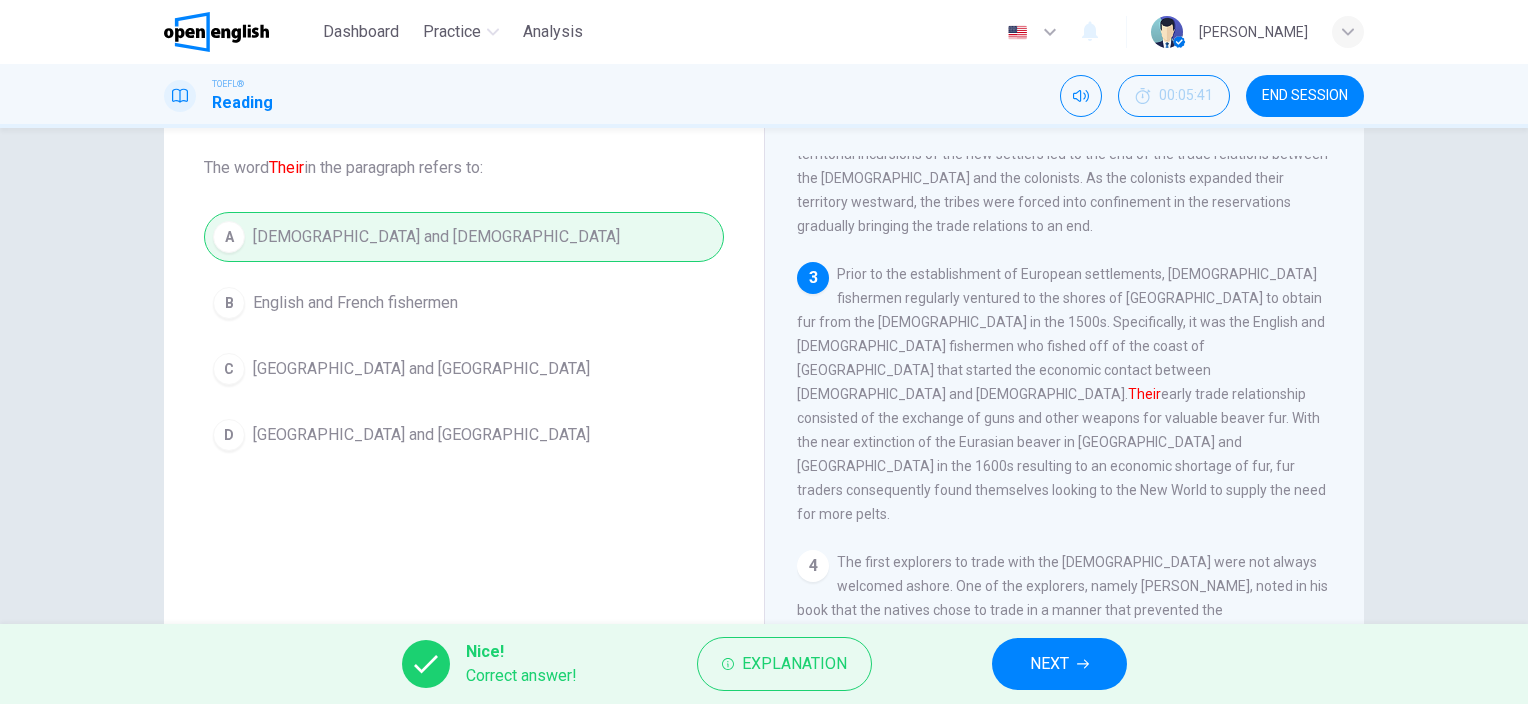 scroll, scrollTop: 666, scrollLeft: 0, axis: vertical 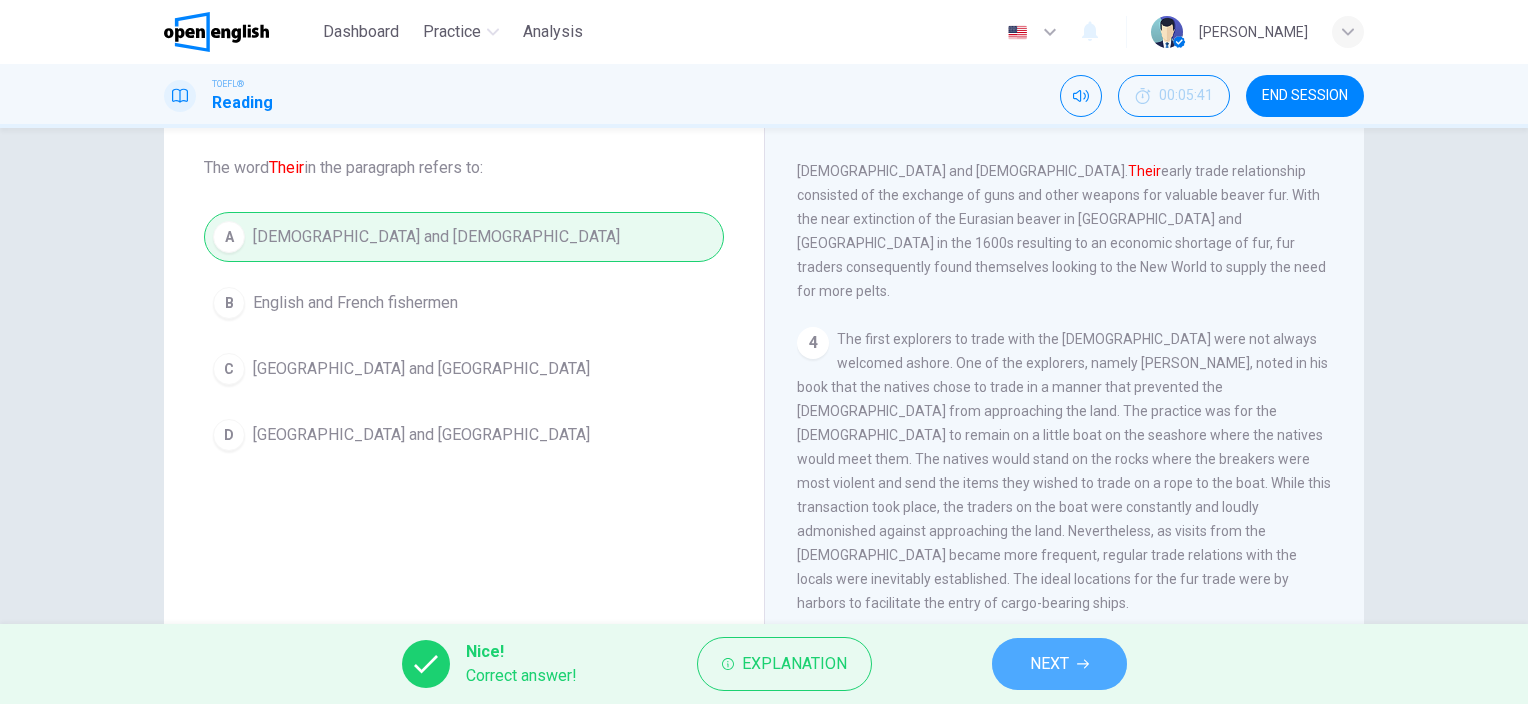 click on "NEXT" at bounding box center (1059, 664) 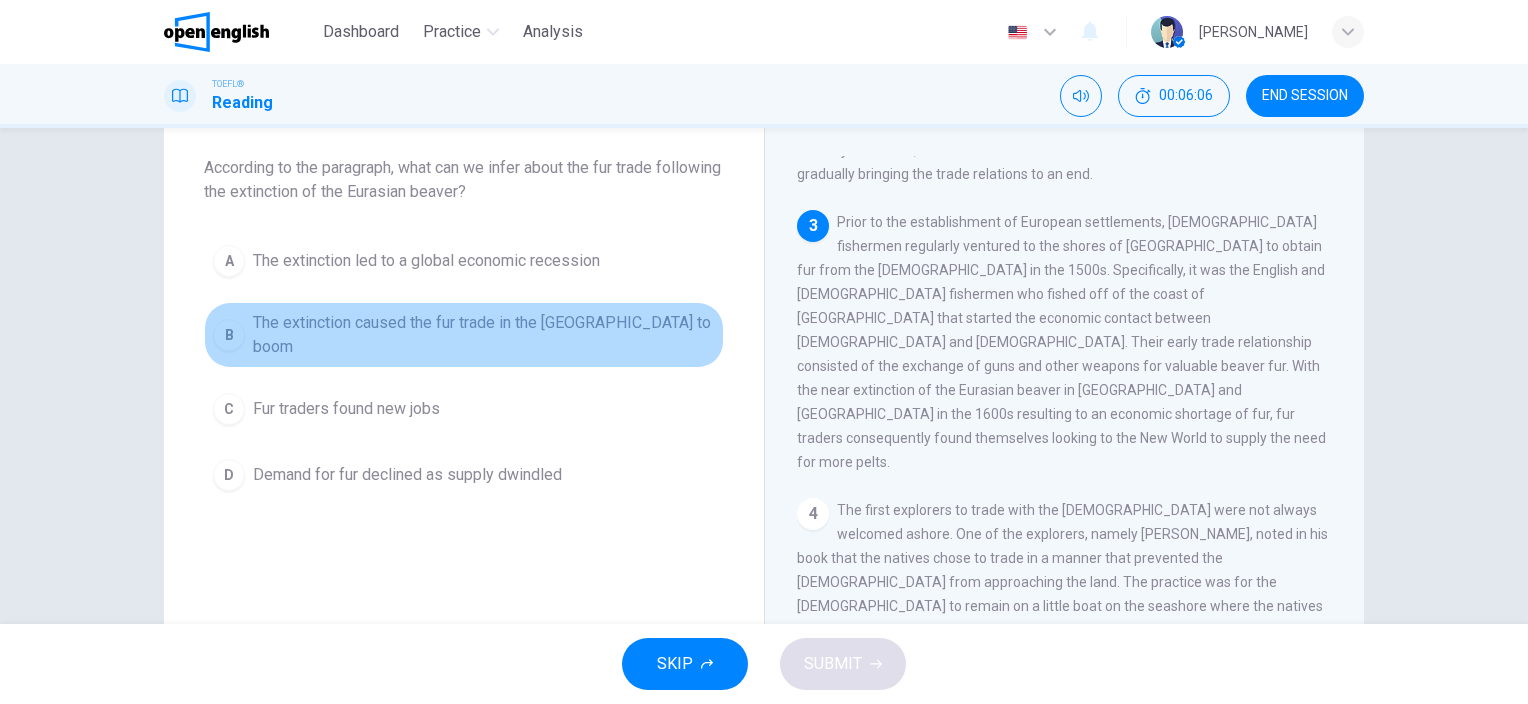 click on "The extinction caused the fur trade in the [GEOGRAPHIC_DATA] to boom" at bounding box center (484, 335) 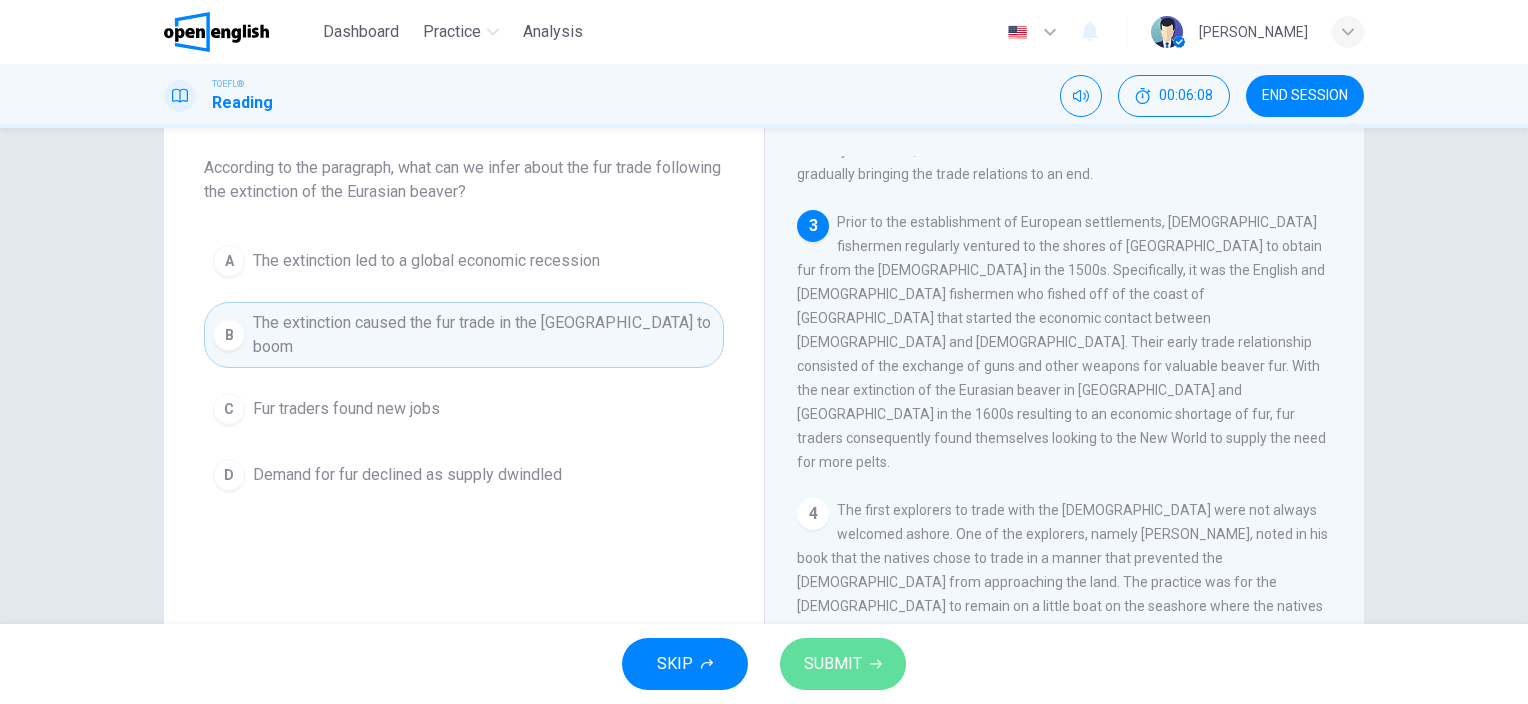 click 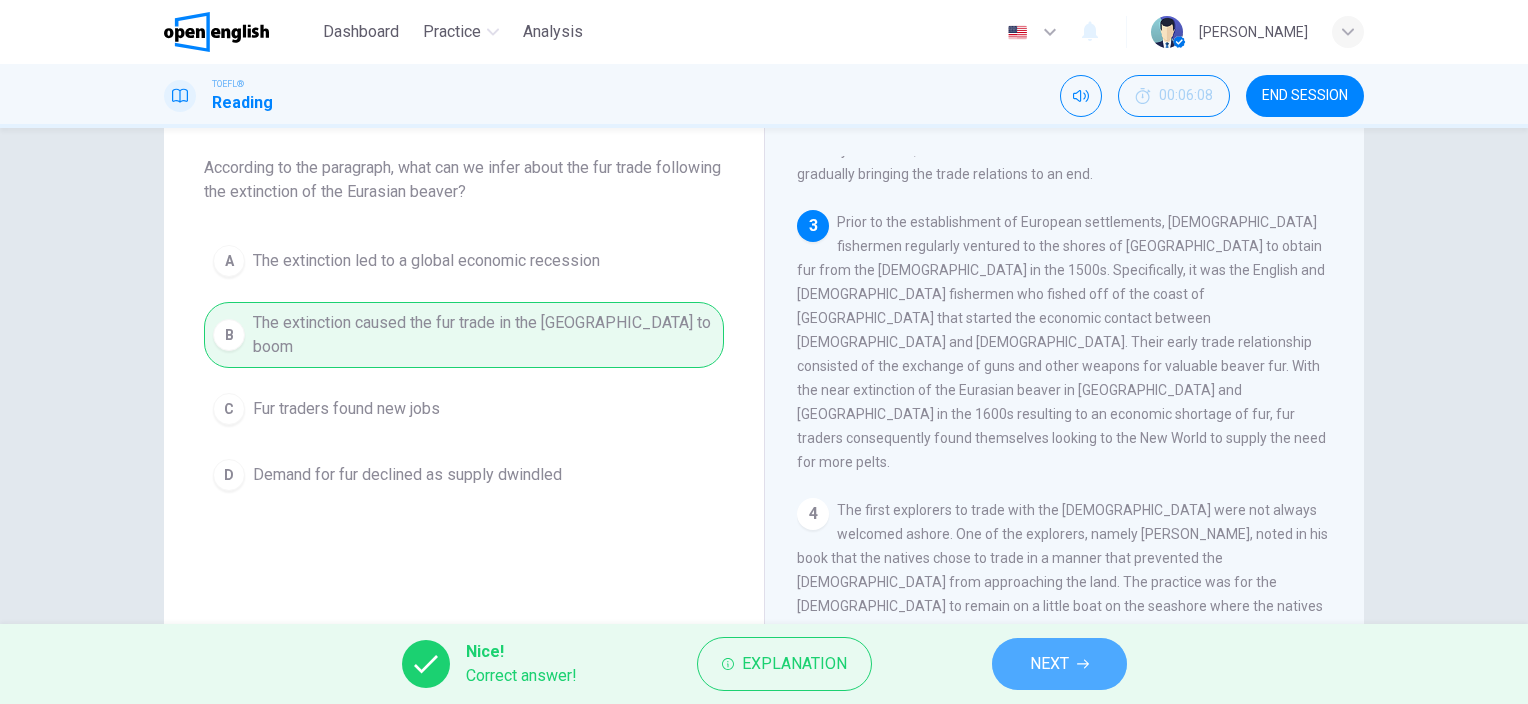 click on "NEXT" at bounding box center [1049, 664] 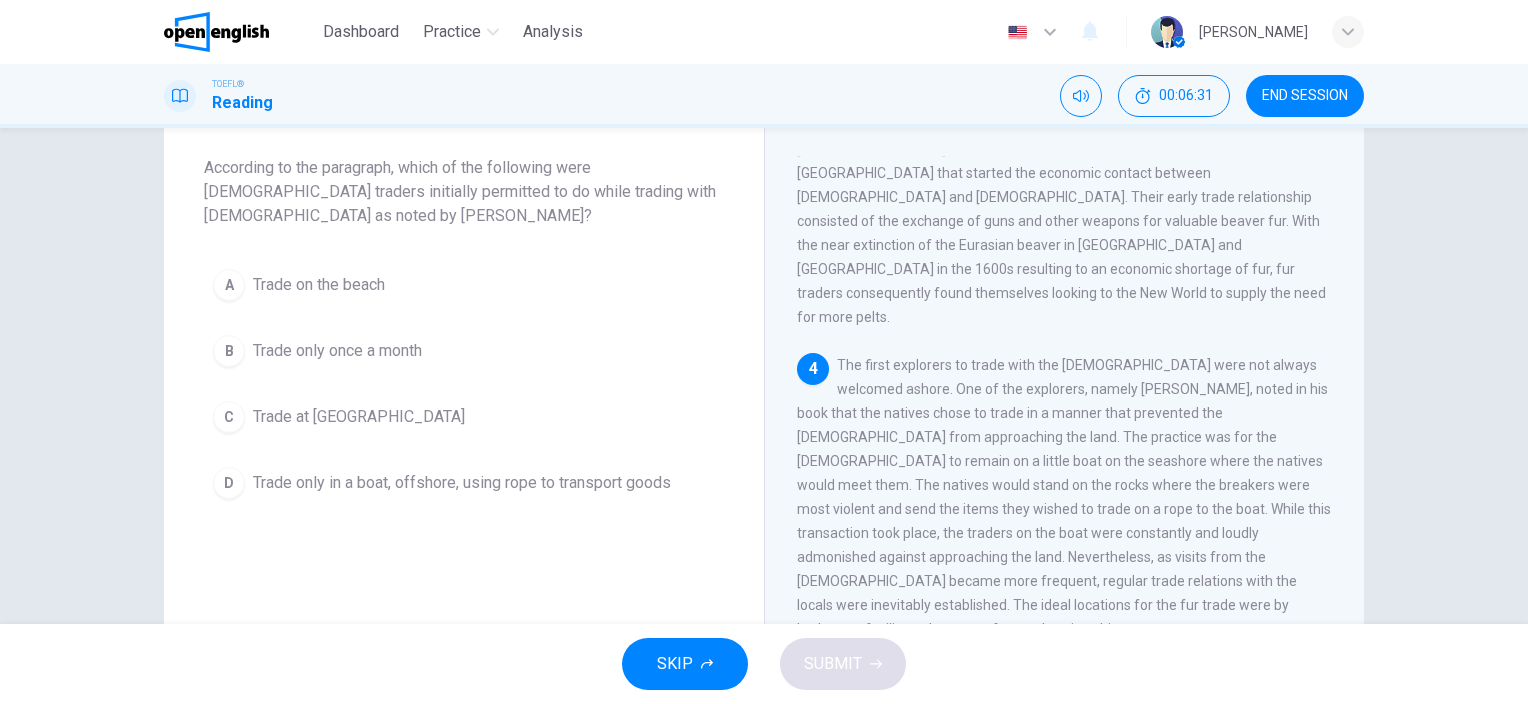 click on "Trade only in a boat, offshore, using rope to transport goods" at bounding box center [462, 483] 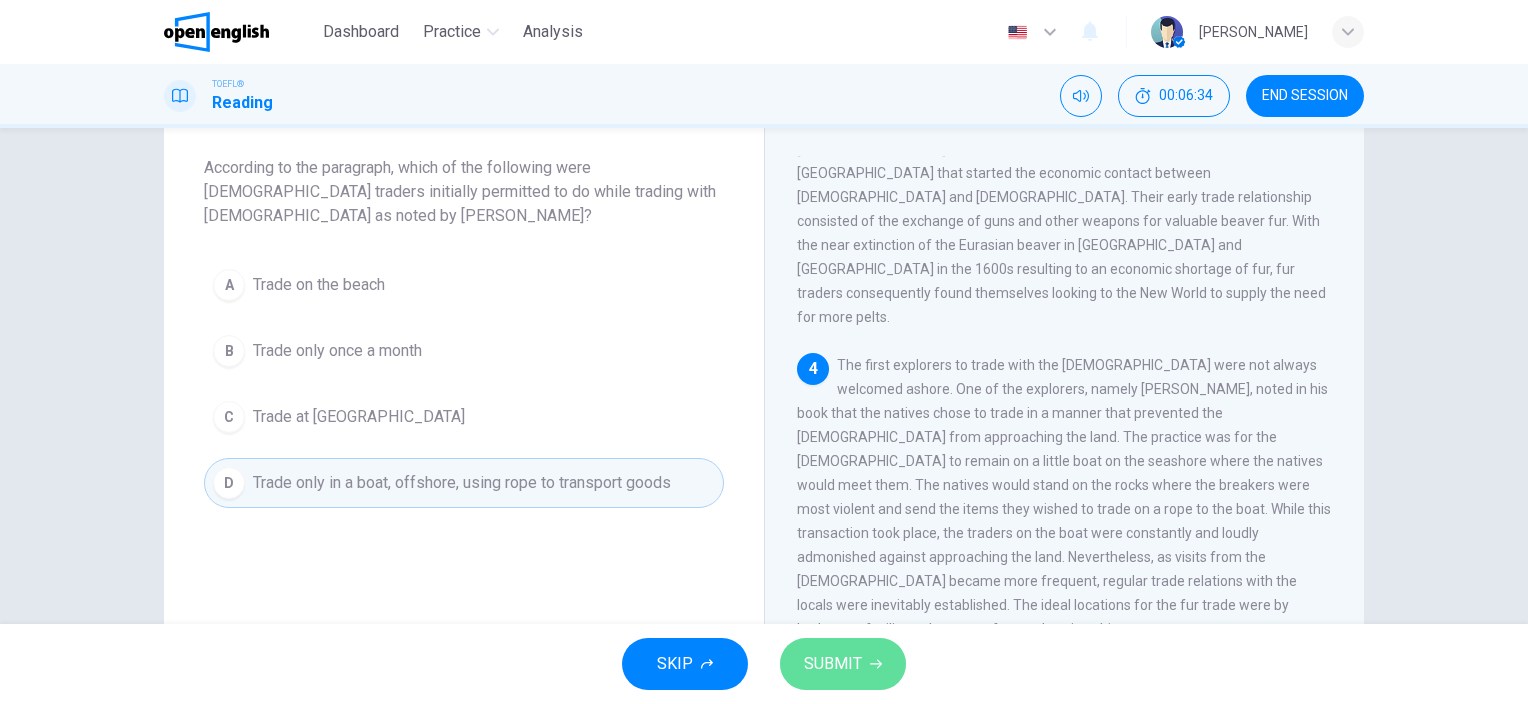 click on "SUBMIT" at bounding box center (833, 664) 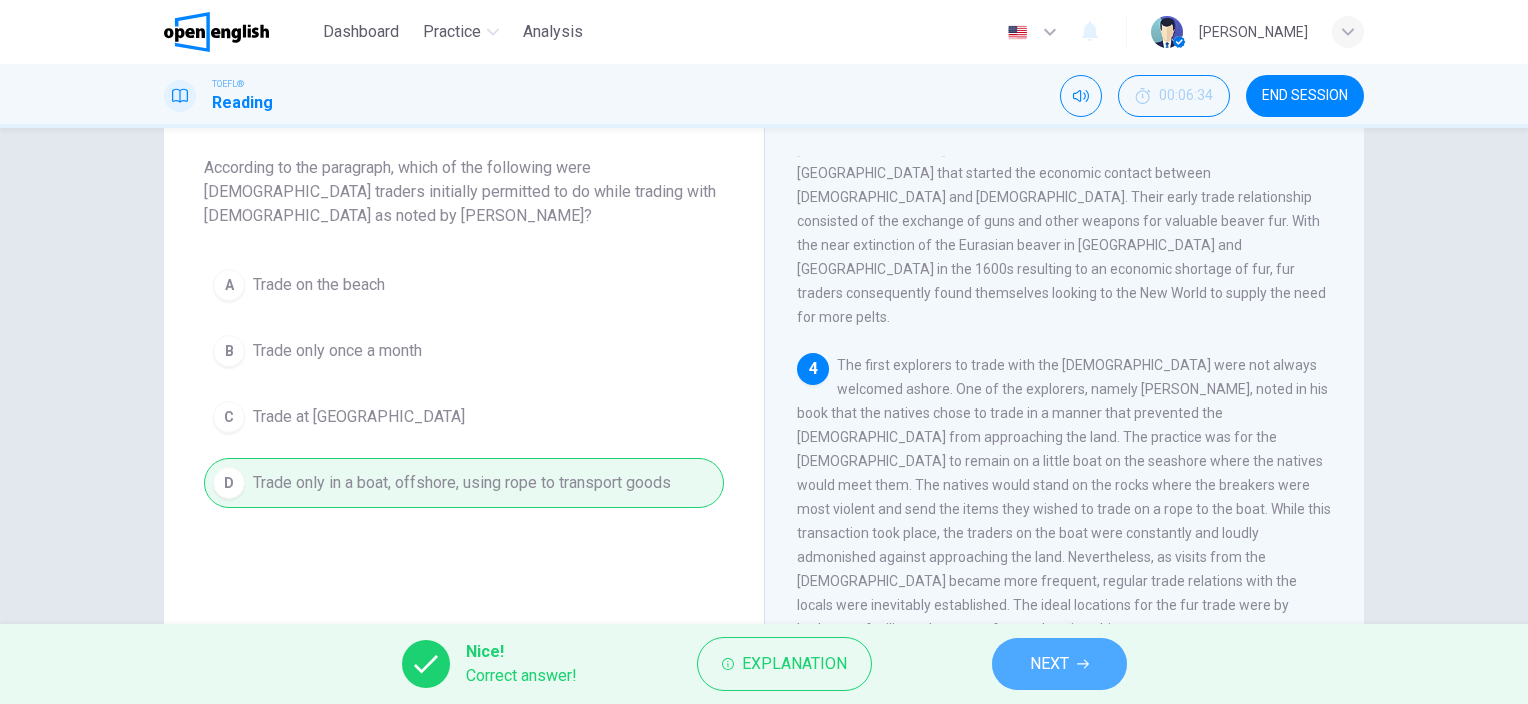 click 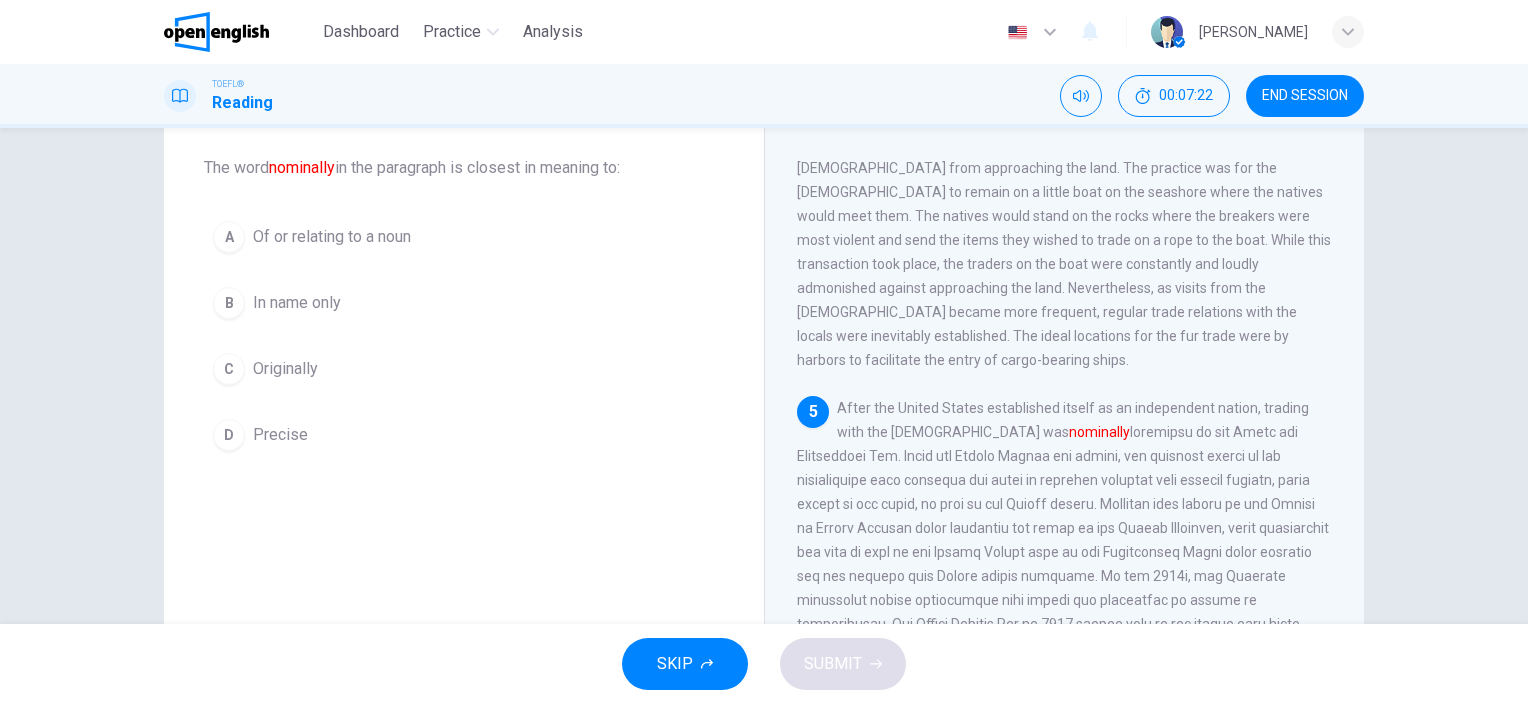 drag, startPoint x: 792, startPoint y: 446, endPoint x: 875, endPoint y: 446, distance: 83 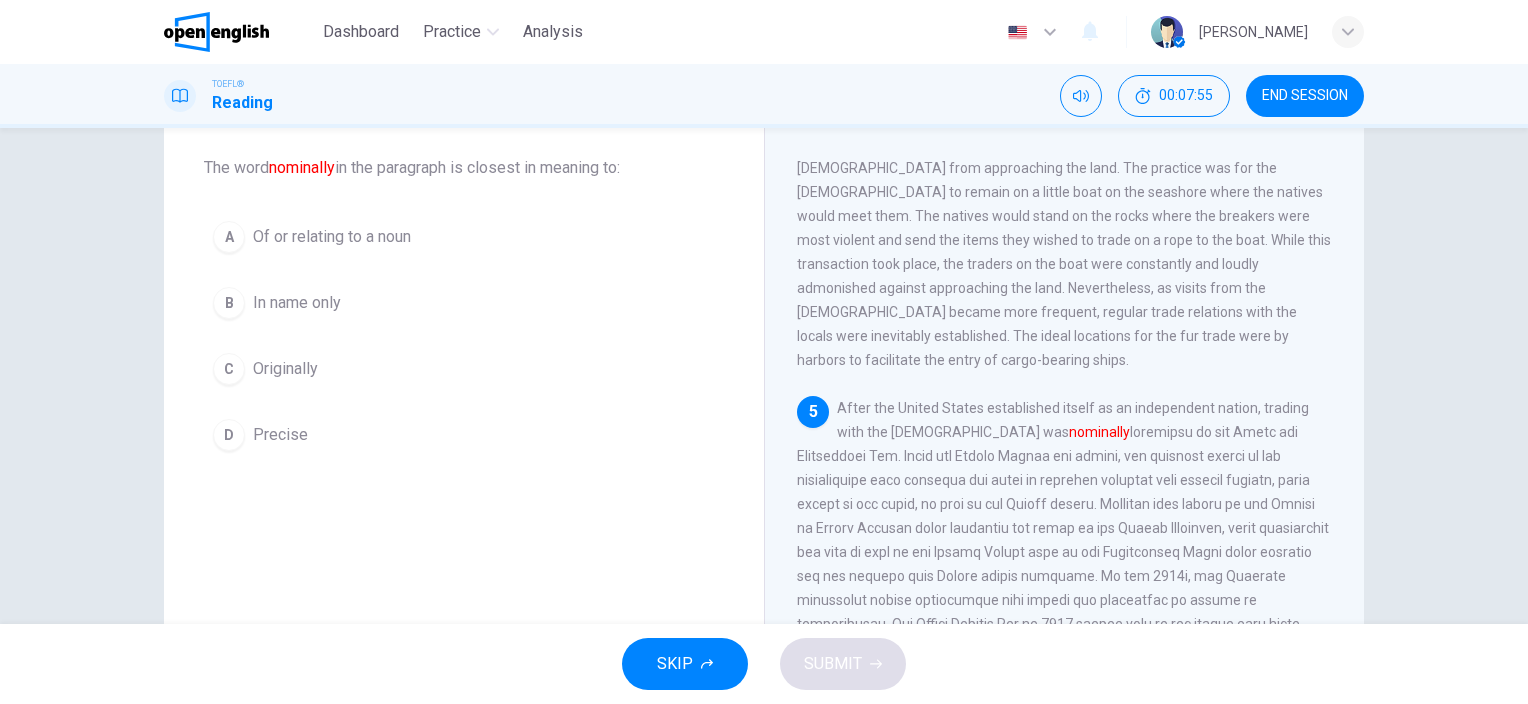 scroll, scrollTop: 200, scrollLeft: 0, axis: vertical 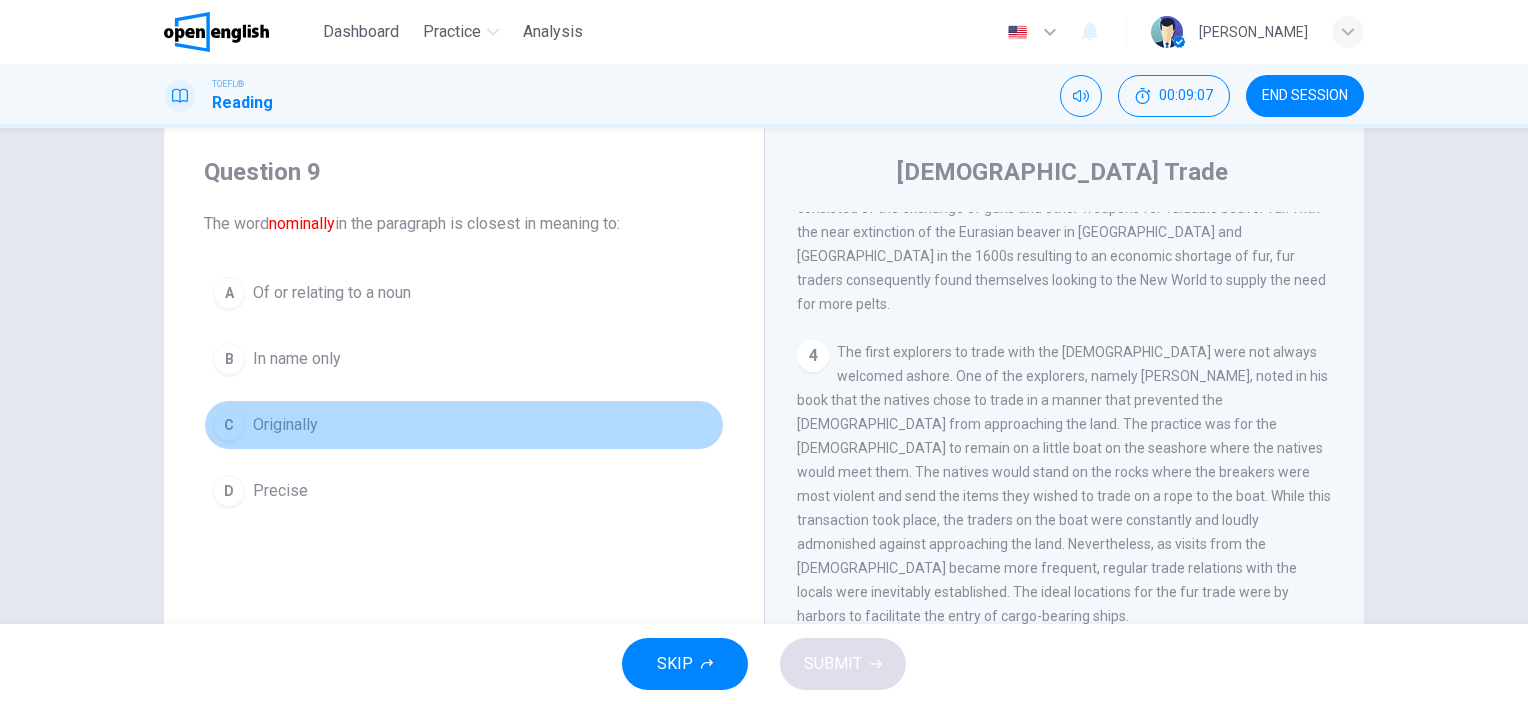 click on "Originally" at bounding box center (285, 425) 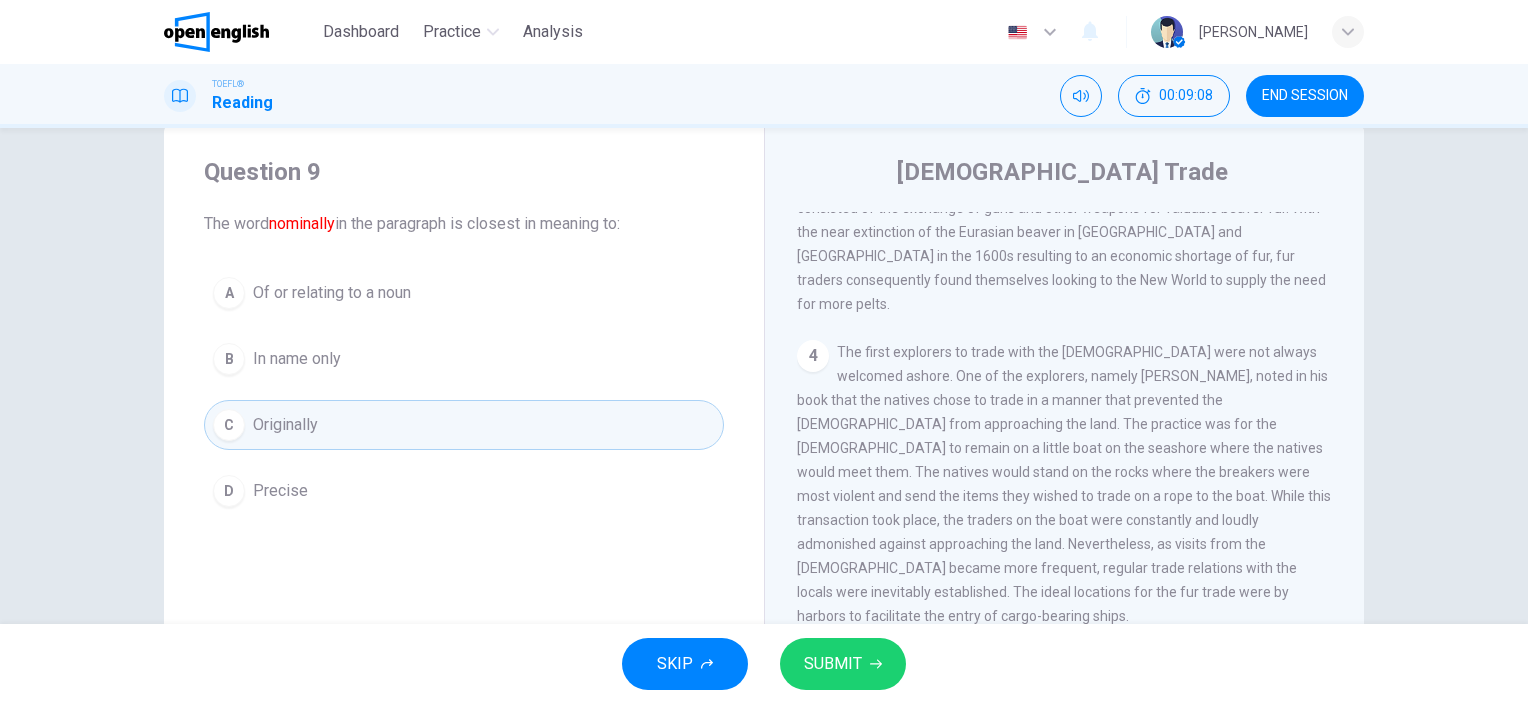 click on "SUBMIT" at bounding box center [833, 664] 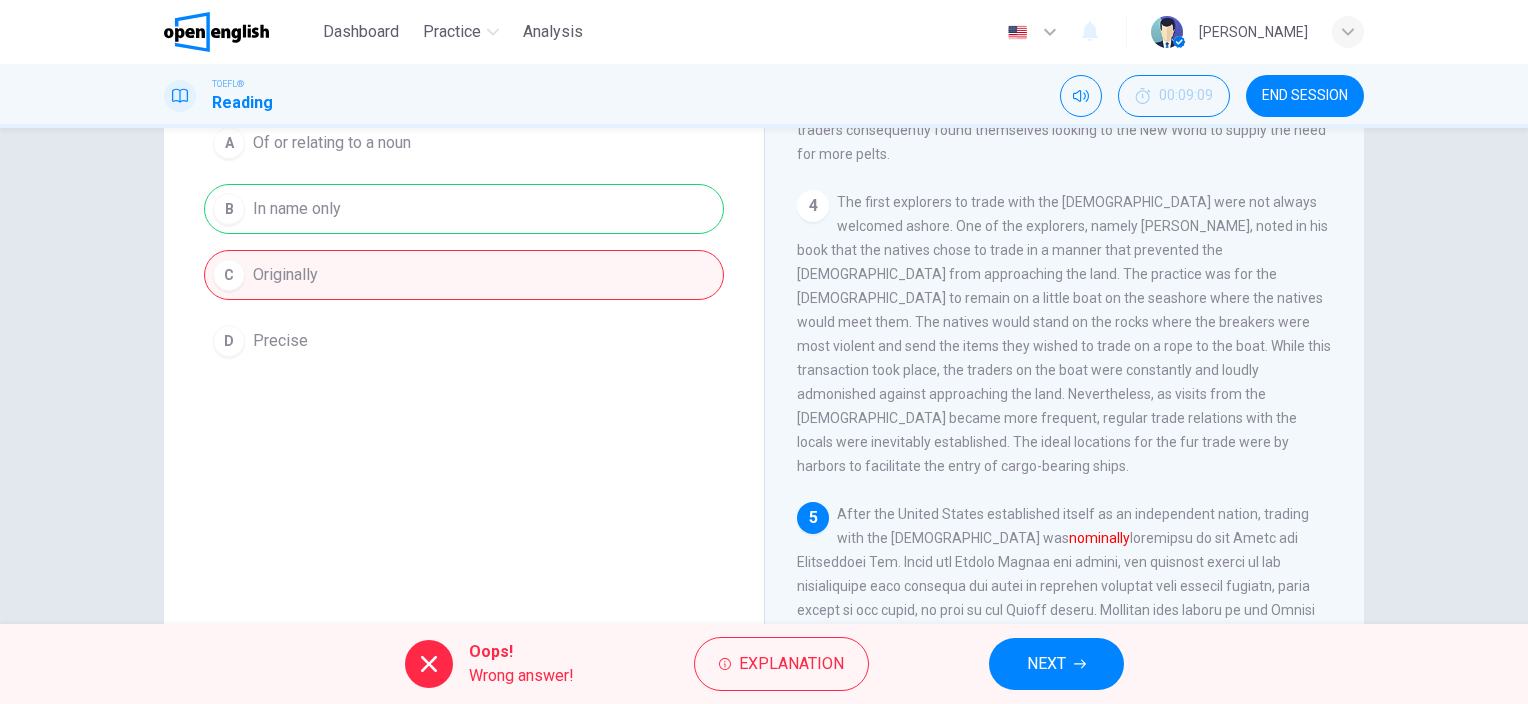 scroll, scrollTop: 197, scrollLeft: 0, axis: vertical 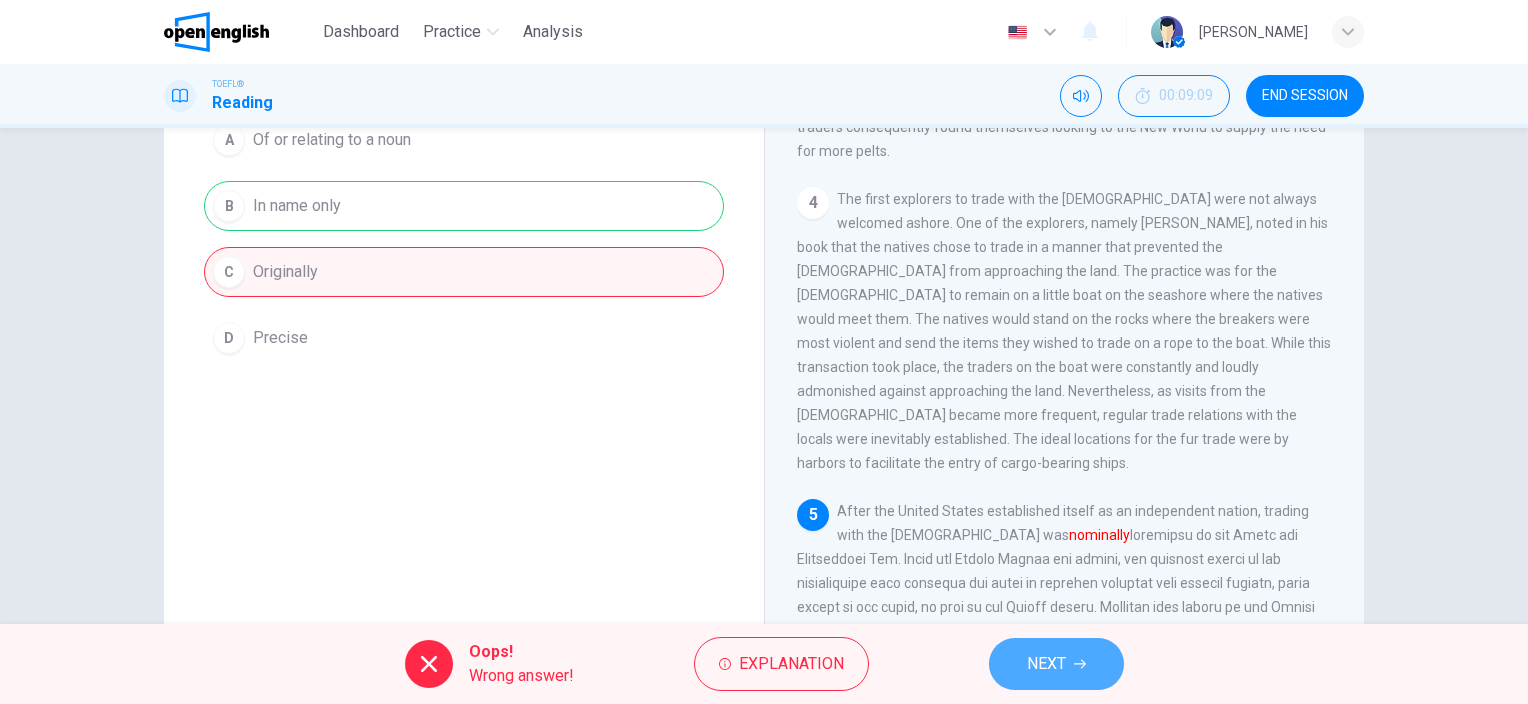 click on "NEXT" at bounding box center [1046, 664] 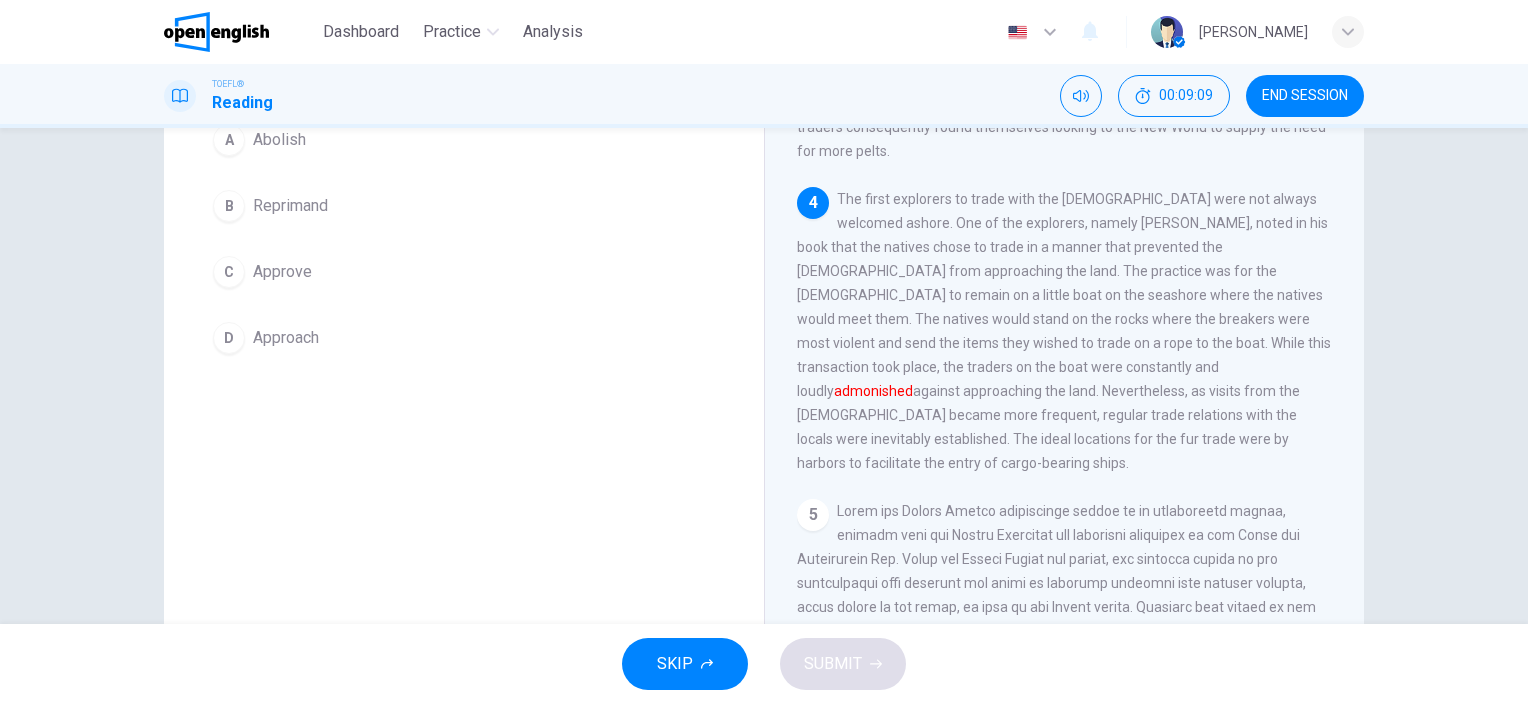 scroll, scrollTop: 865, scrollLeft: 0, axis: vertical 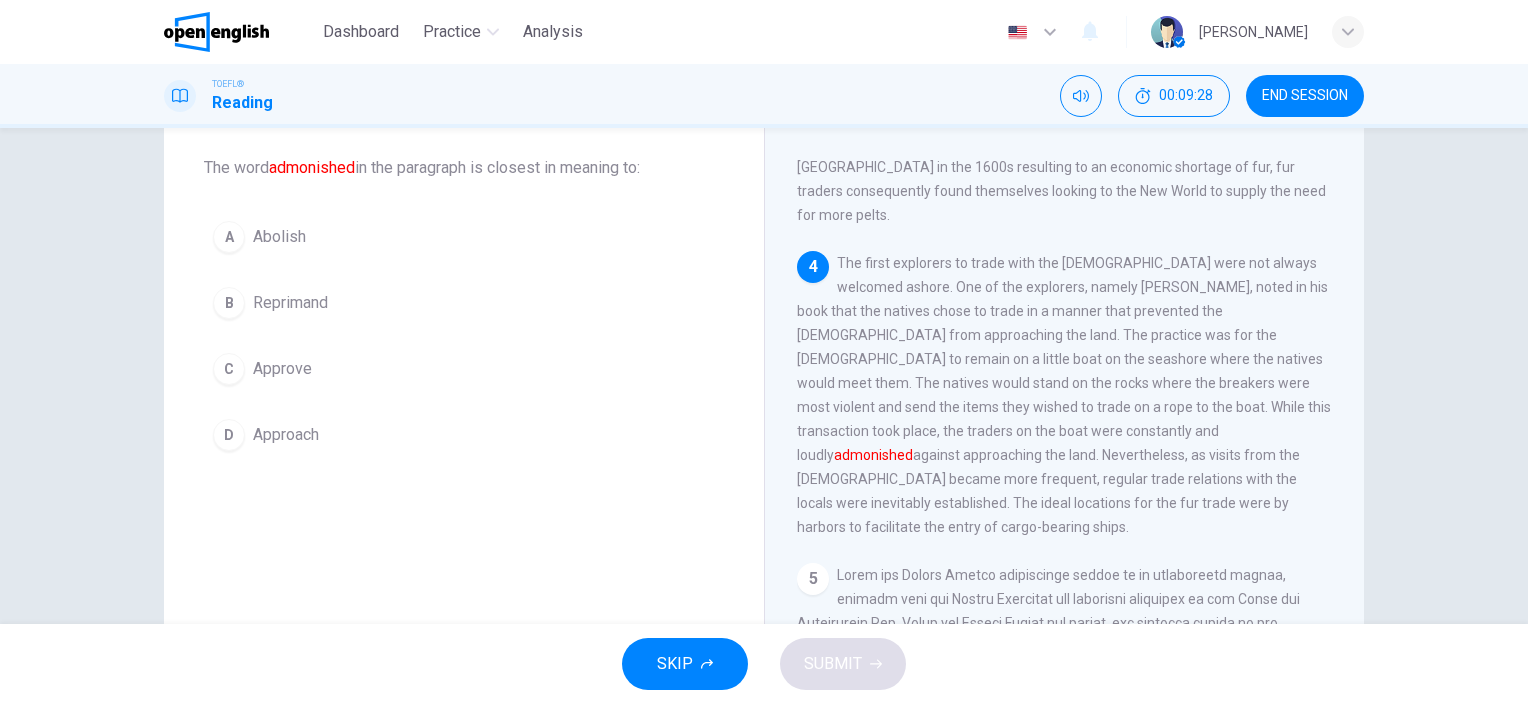 click on "Approach" at bounding box center [286, 435] 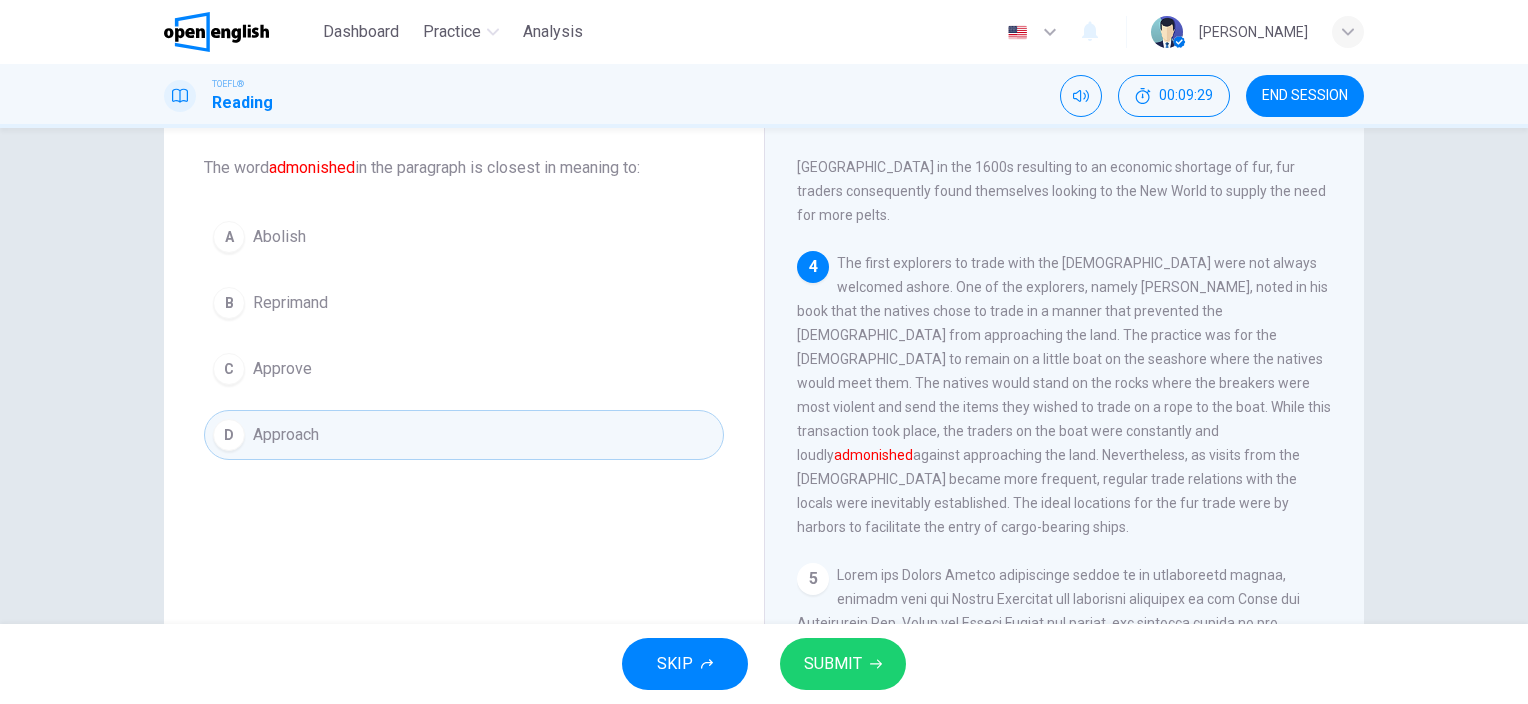 click on "SUBMIT" at bounding box center [833, 664] 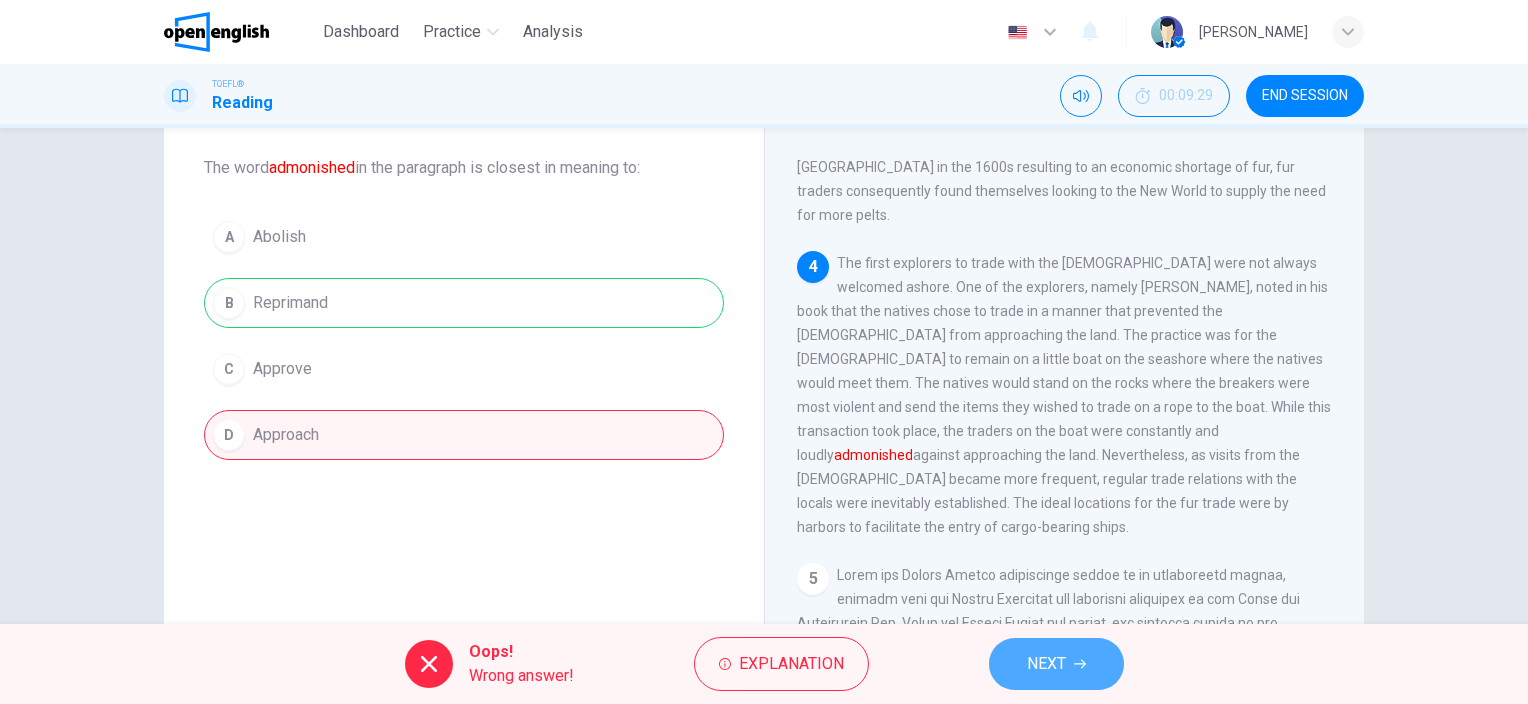 click on "NEXT" at bounding box center (1046, 664) 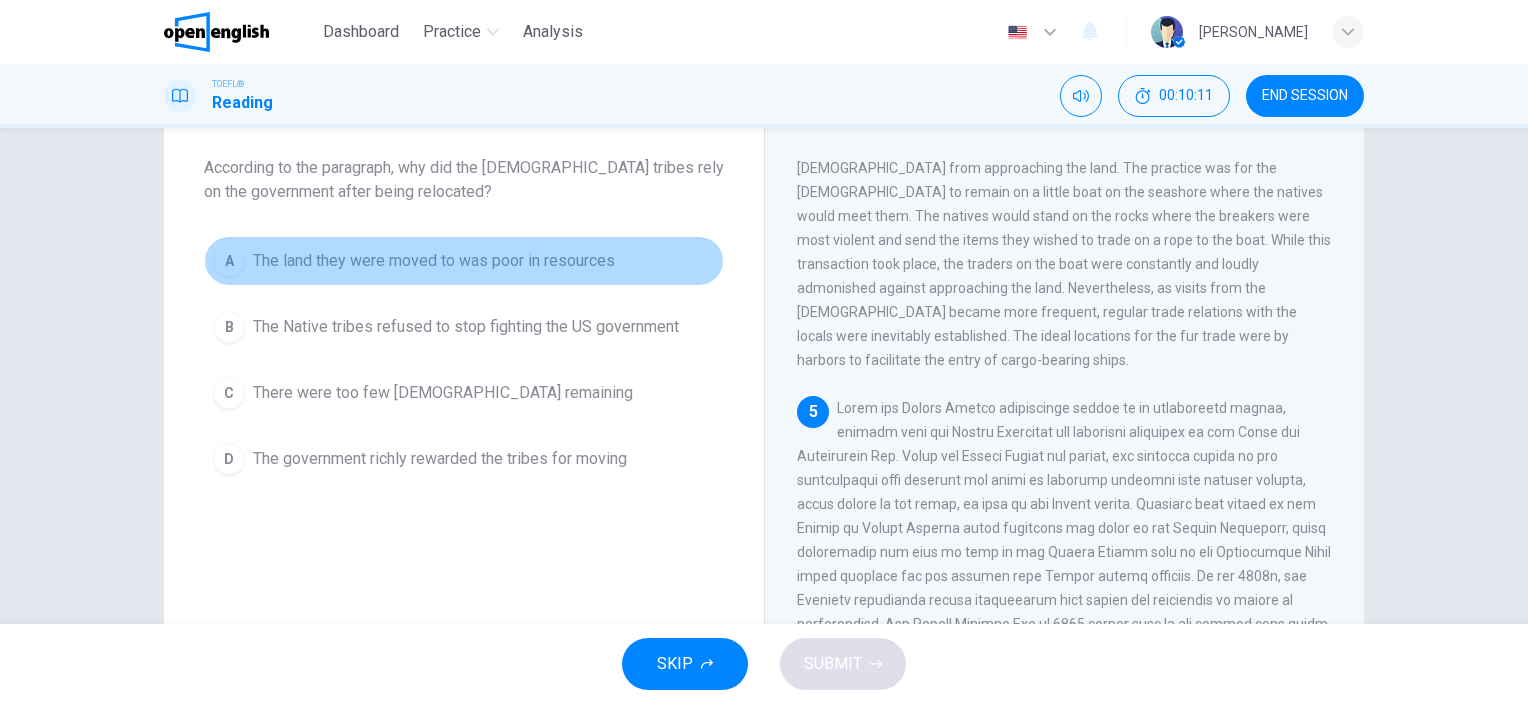 click on "The land they were moved to was poor in resources" at bounding box center (434, 261) 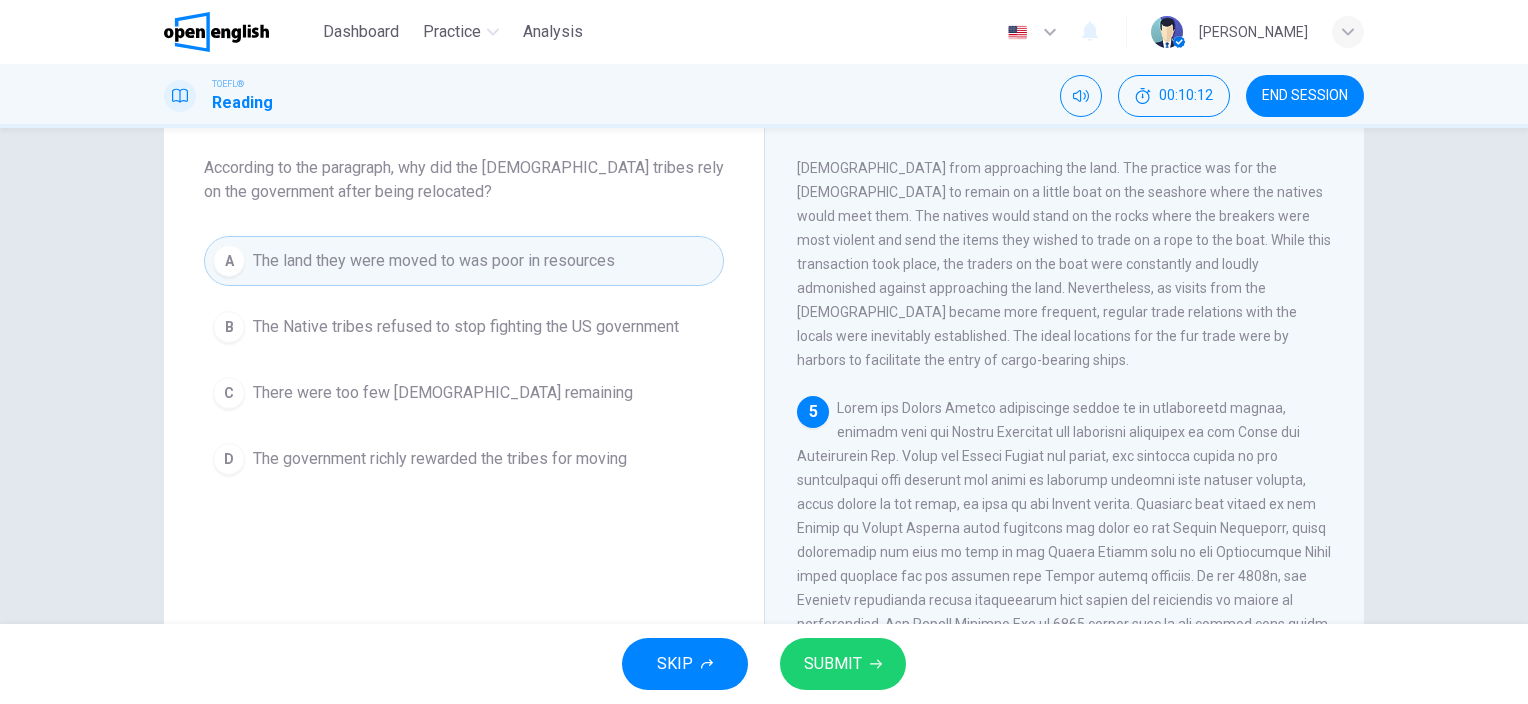 click on "SUBMIT" at bounding box center [833, 664] 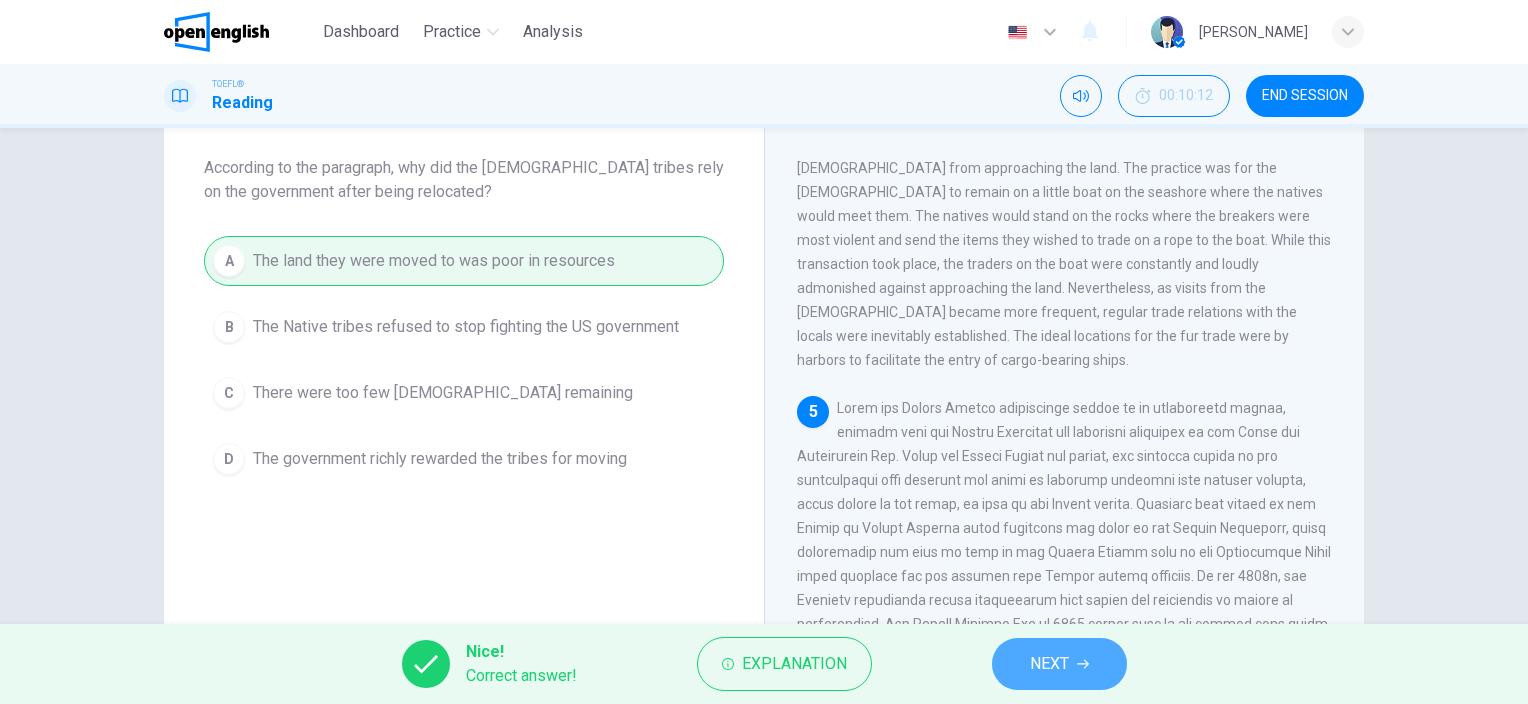click on "NEXT" at bounding box center [1049, 664] 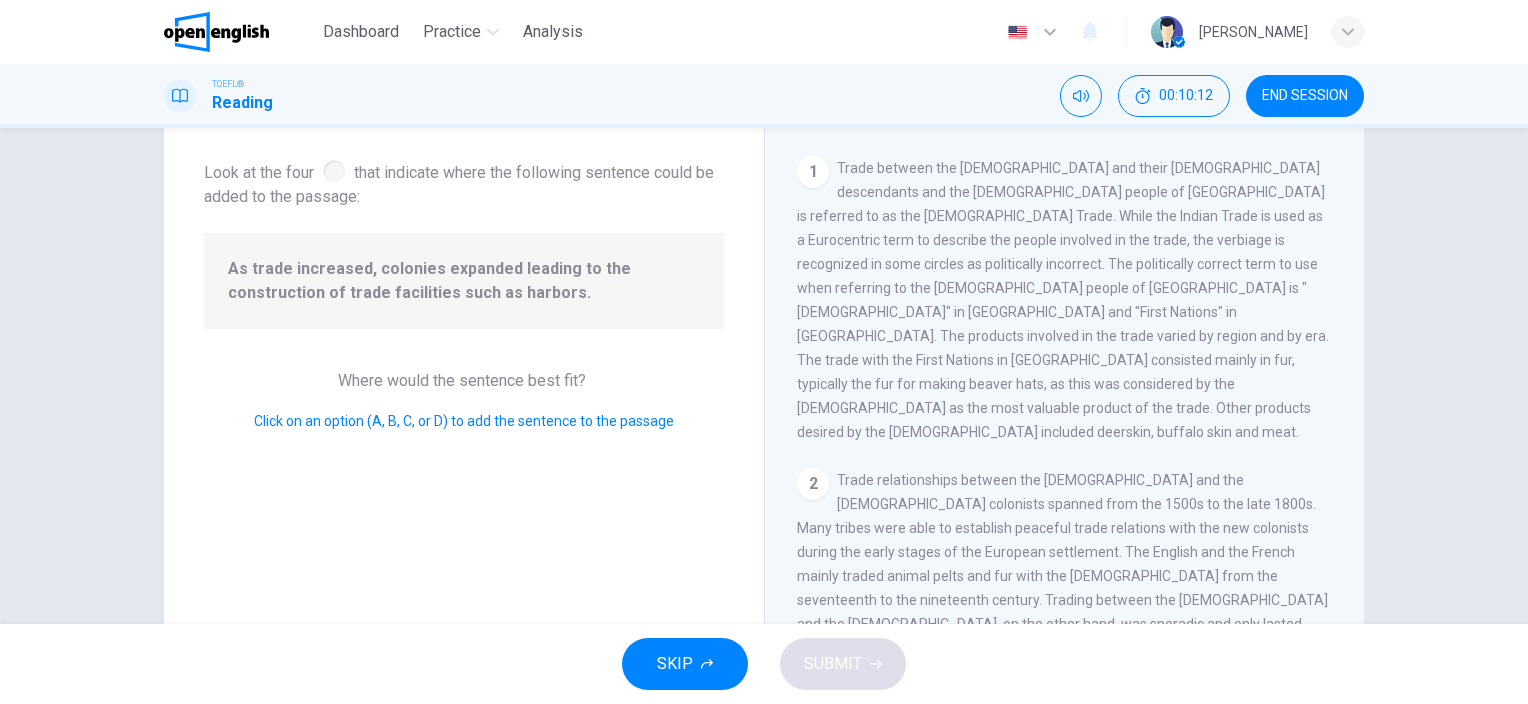 scroll, scrollTop: 810, scrollLeft: 0, axis: vertical 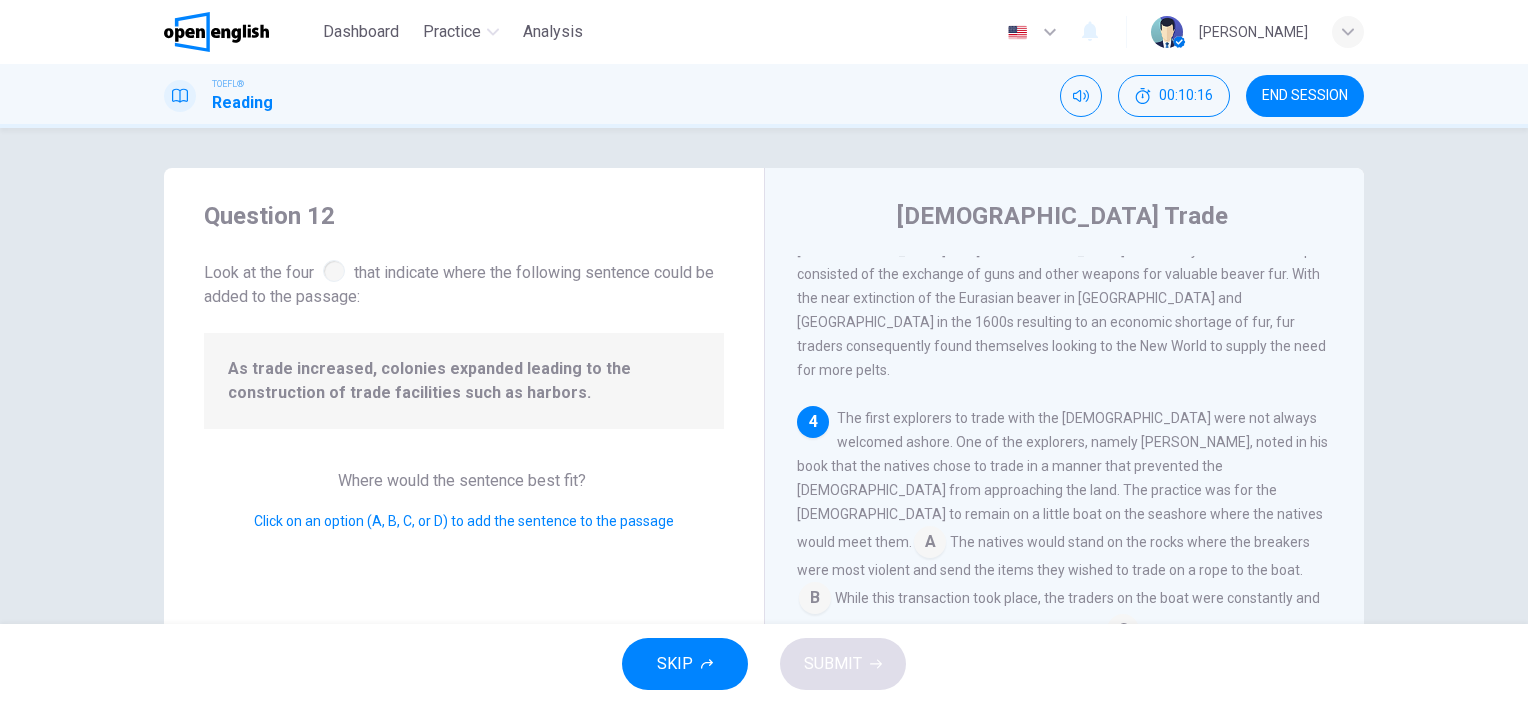 click on "Question 12 Look at the four     that indicate where the following sentence could be added to the passage: As trade increased, colonies expanded leading to the construction of trade facilities such as harbors. Where would the sentence best fit?   Click on an option (A, B, C, or D) to add the sentence to the passage [DEMOGRAPHIC_DATA] Trade 1 2 3 Prior to the establishment of European settlements, [DEMOGRAPHIC_DATA] fishermen regularly ventured to the shores of [GEOGRAPHIC_DATA] to obtain fur from the [DEMOGRAPHIC_DATA] in the 1500s. Specifically, it was the English and [DEMOGRAPHIC_DATA] fishermen who fished off of the coast of [GEOGRAPHIC_DATA] that started the economic contact between [DEMOGRAPHIC_DATA] and [DEMOGRAPHIC_DATA]. Their early trade relationship consisted of the exchange of guns and other weapons for valuable beaver fur. With the near extinction of the Eurasian beaver in [GEOGRAPHIC_DATA] and [GEOGRAPHIC_DATA] in the 1600s resulting to an economic shortage of fur, fur traders consequently found themselves looking to the New World to supply the need for more pelts. 4 A B C" at bounding box center [764, 376] 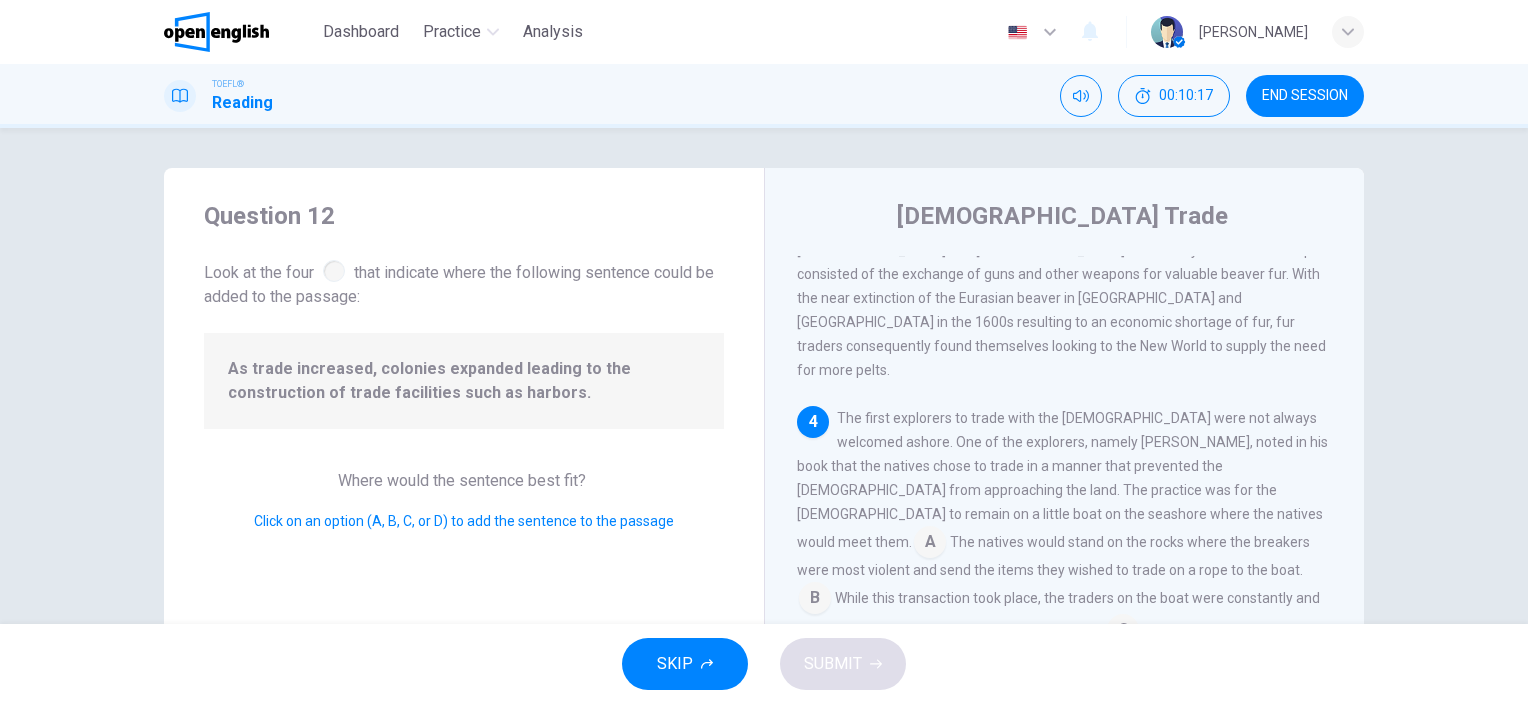drag, startPoint x: 1262, startPoint y: 96, endPoint x: 860, endPoint y: 67, distance: 403.04468 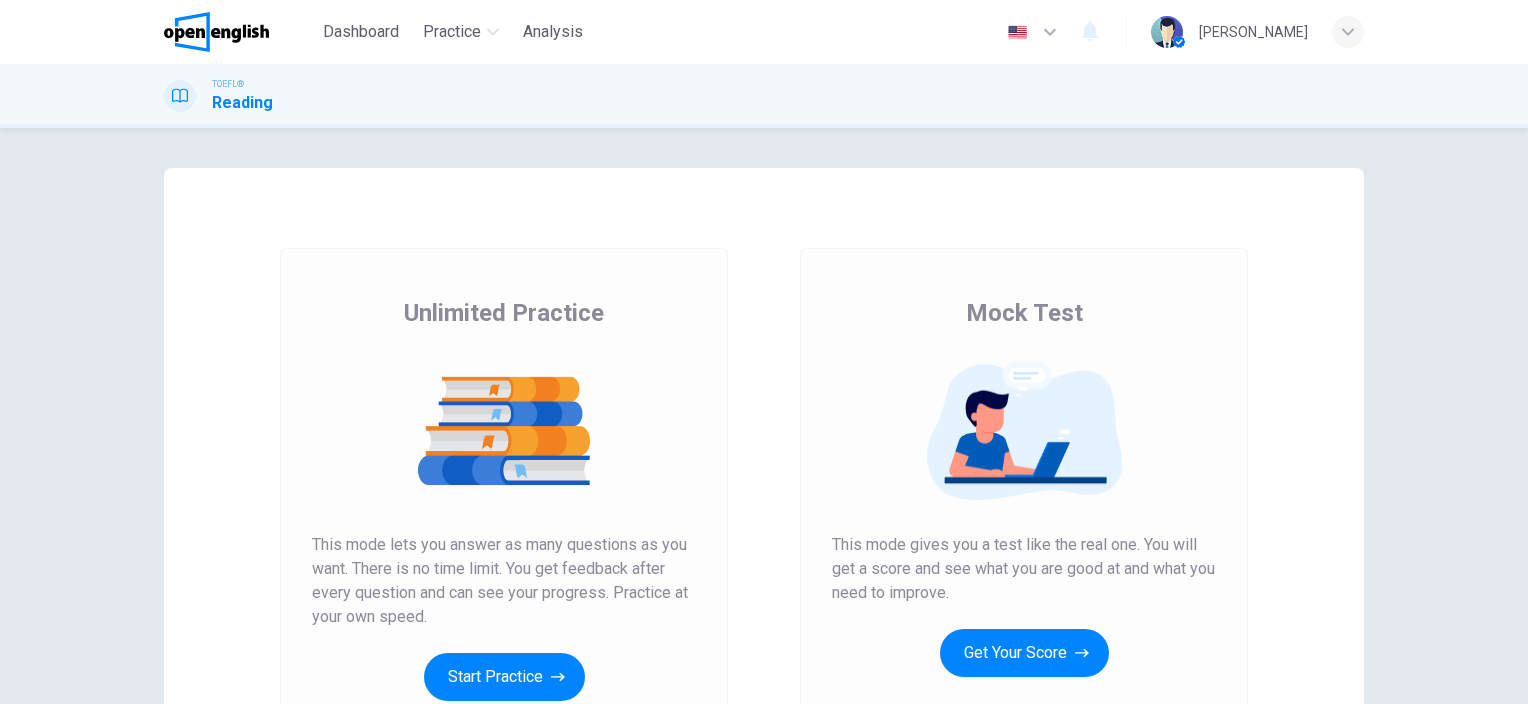 scroll, scrollTop: 0, scrollLeft: 0, axis: both 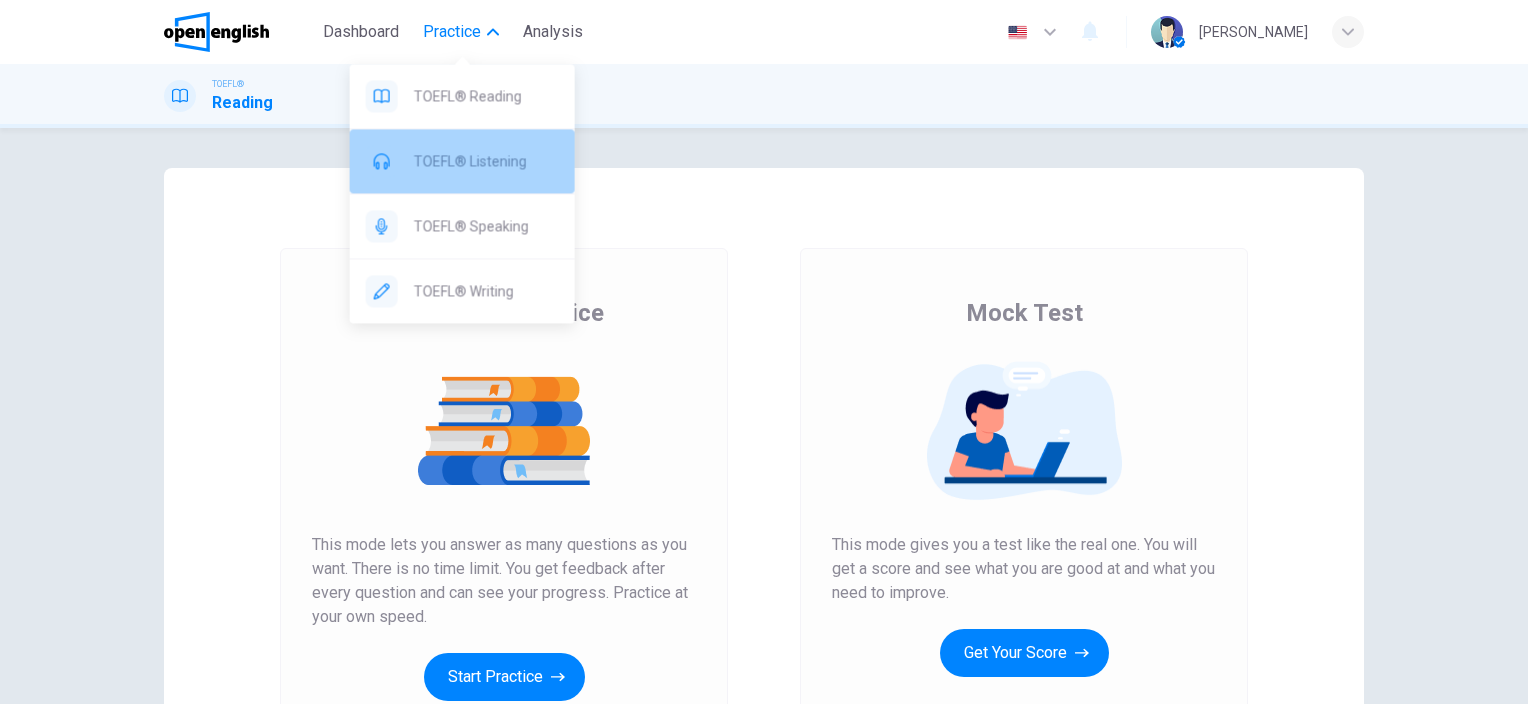 click on "TOEFL® Listening" at bounding box center (486, 161) 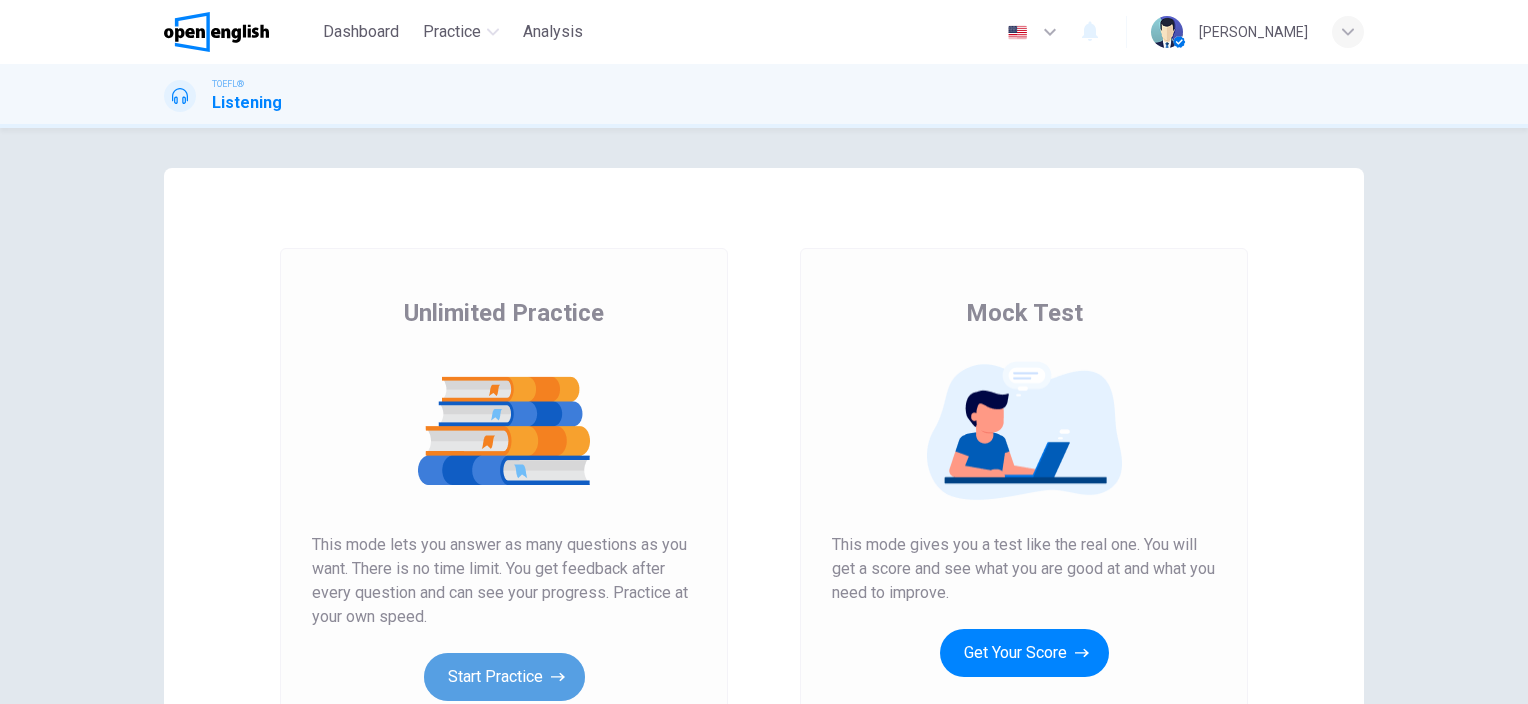click 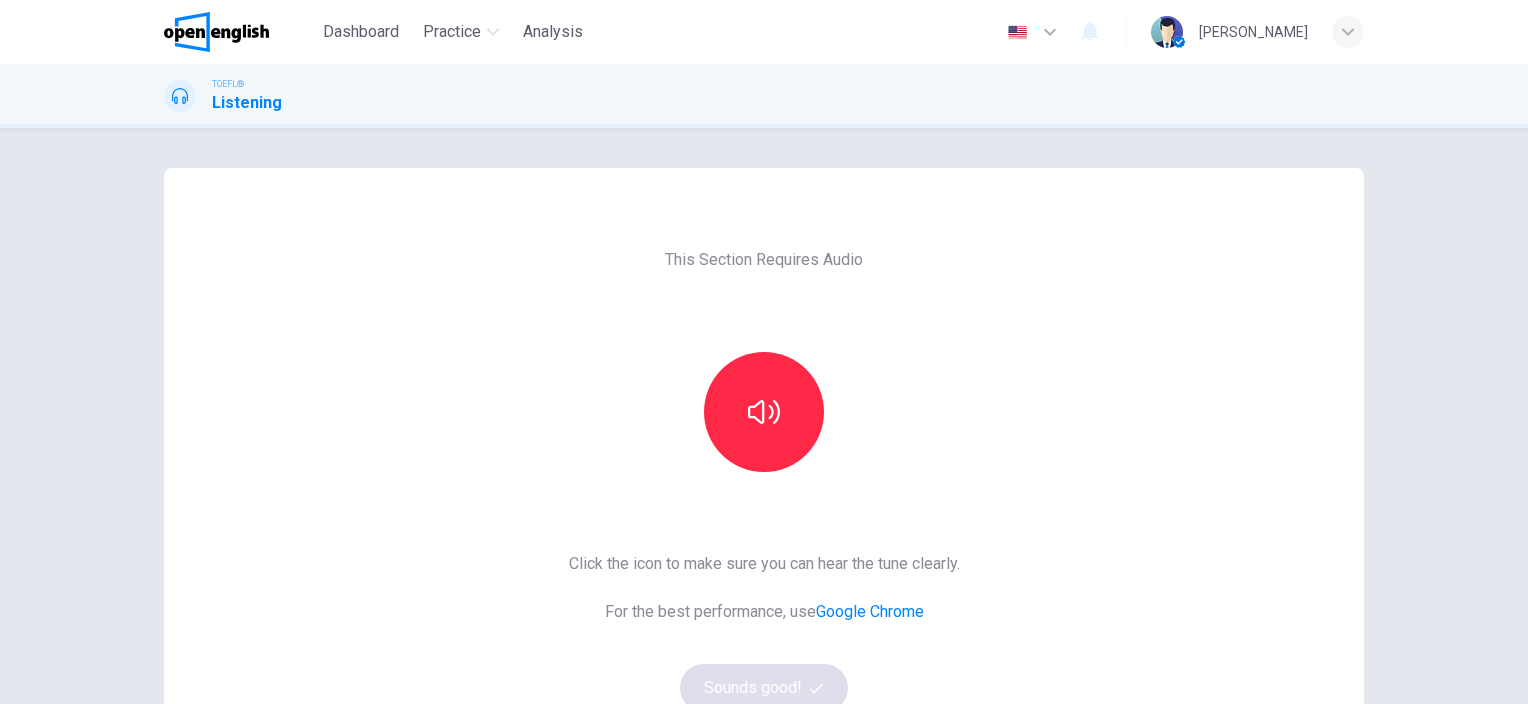 scroll, scrollTop: 200, scrollLeft: 0, axis: vertical 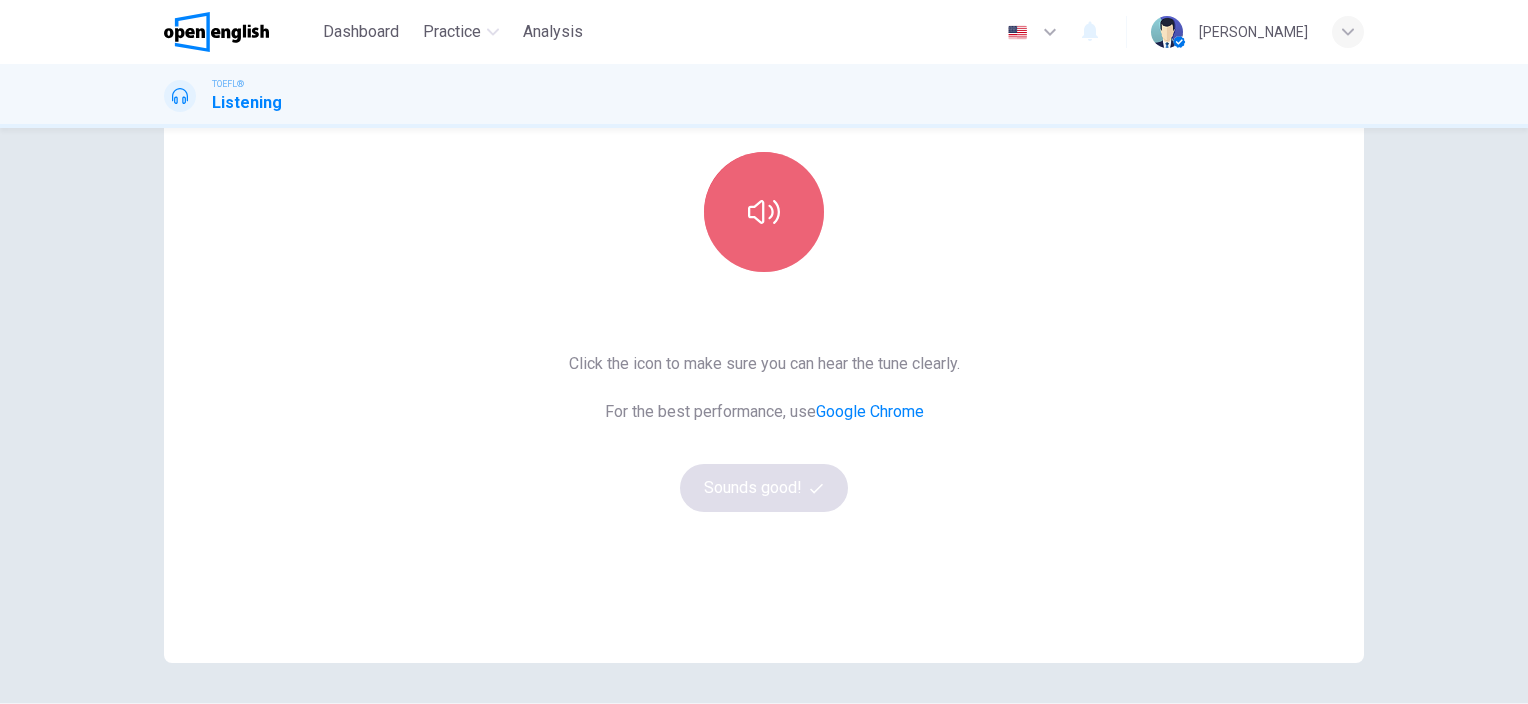click 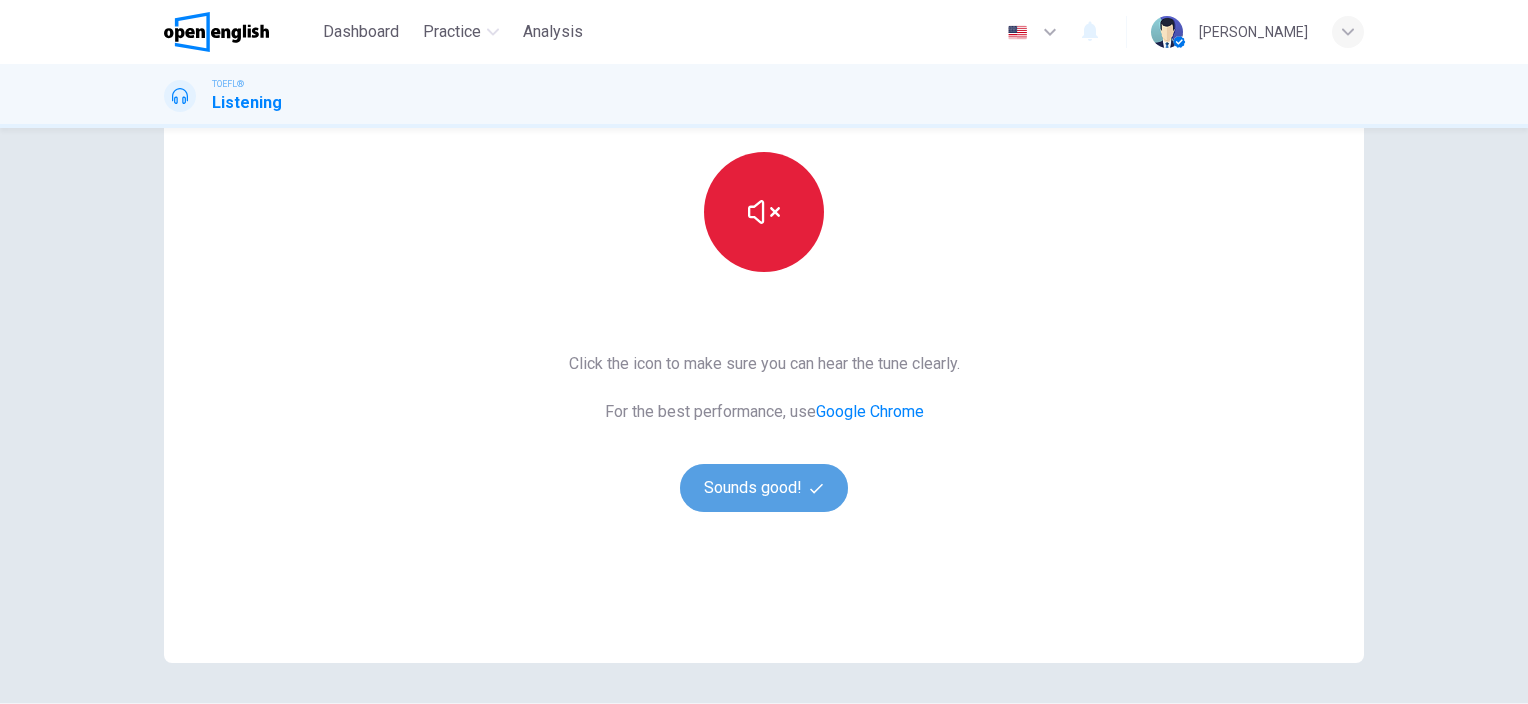 click on "Sounds good!" at bounding box center (764, 488) 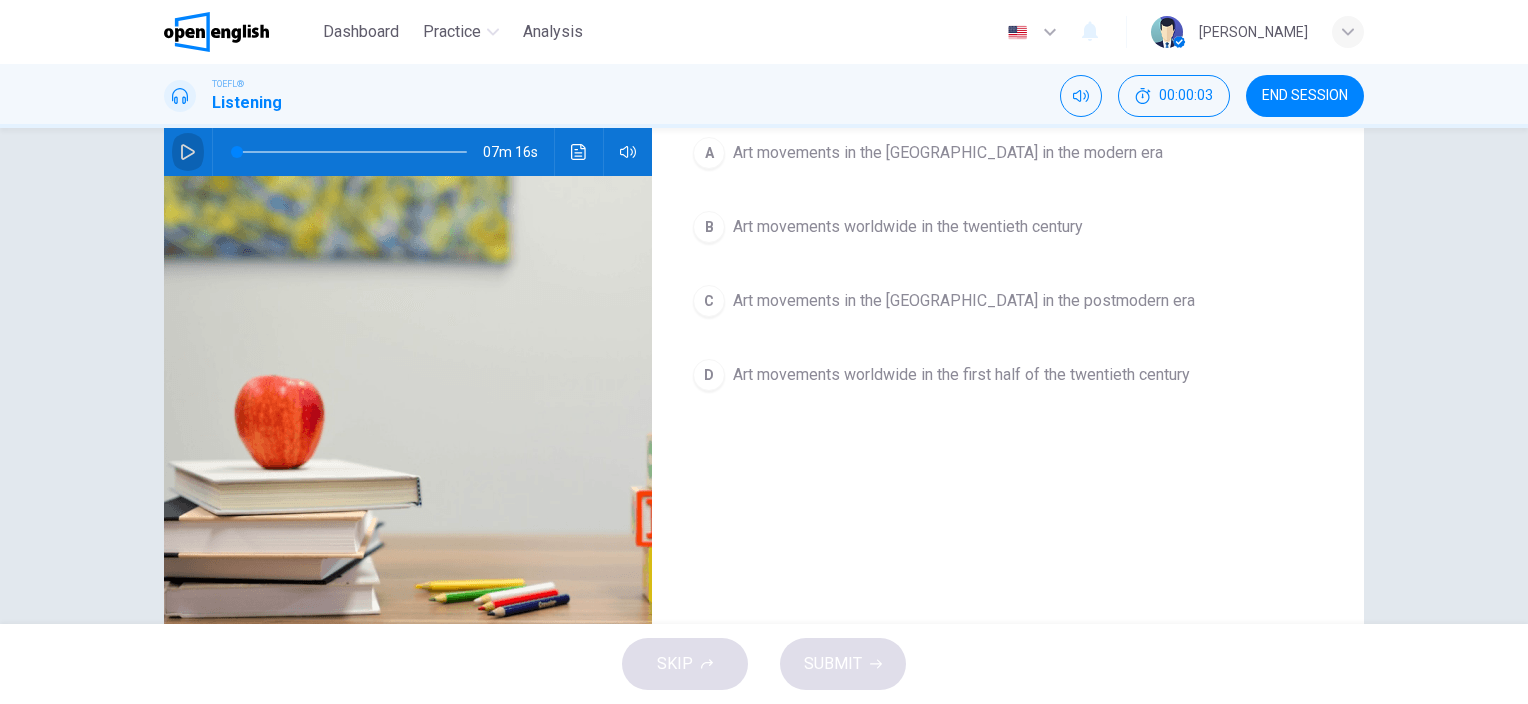 click 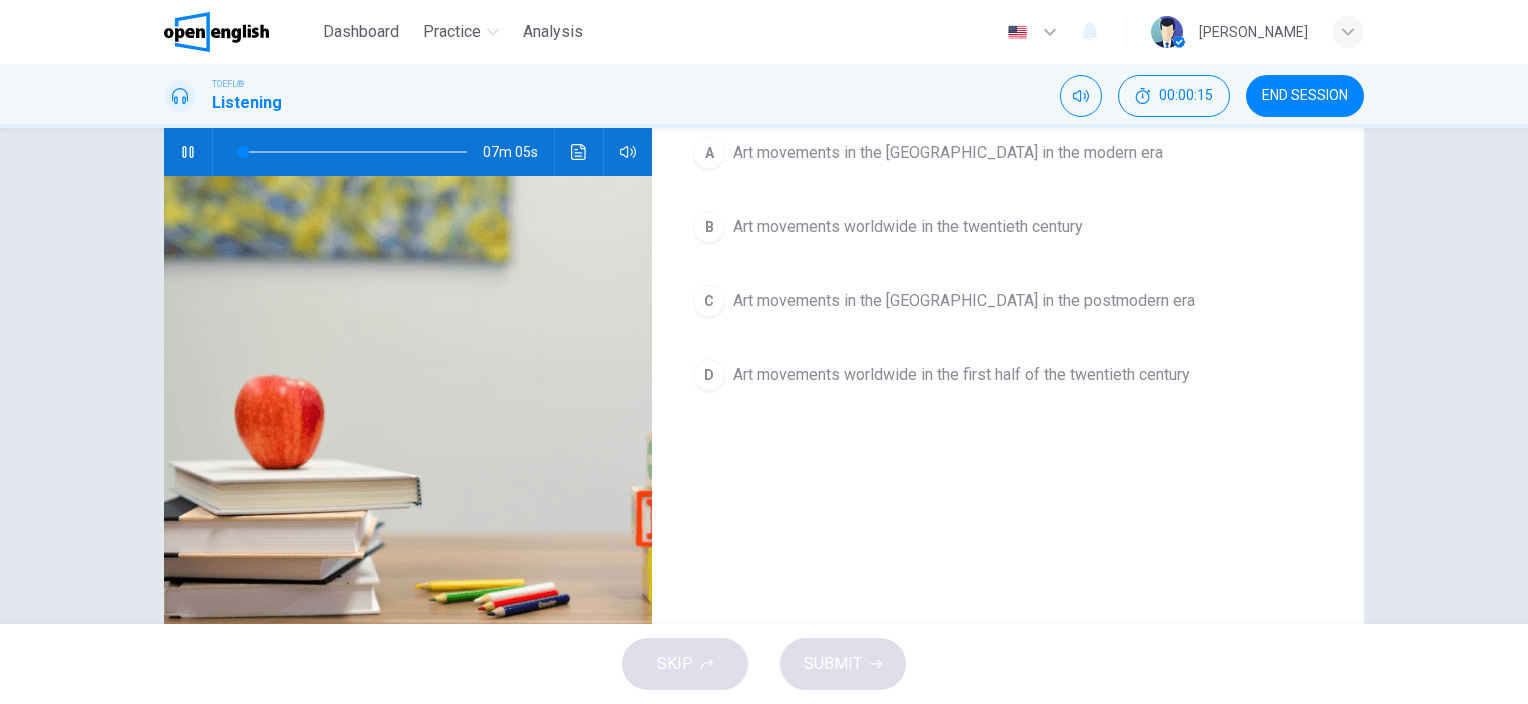 click on "Question 1 What is the lecture mainly about? A Art movements in the Western World in the modern era B Art movements worldwide in the twentieth century C Art movements in the Western World in the postmodern era D Art movements worldwide in the first half of the twentieth century" at bounding box center (1008, 315) 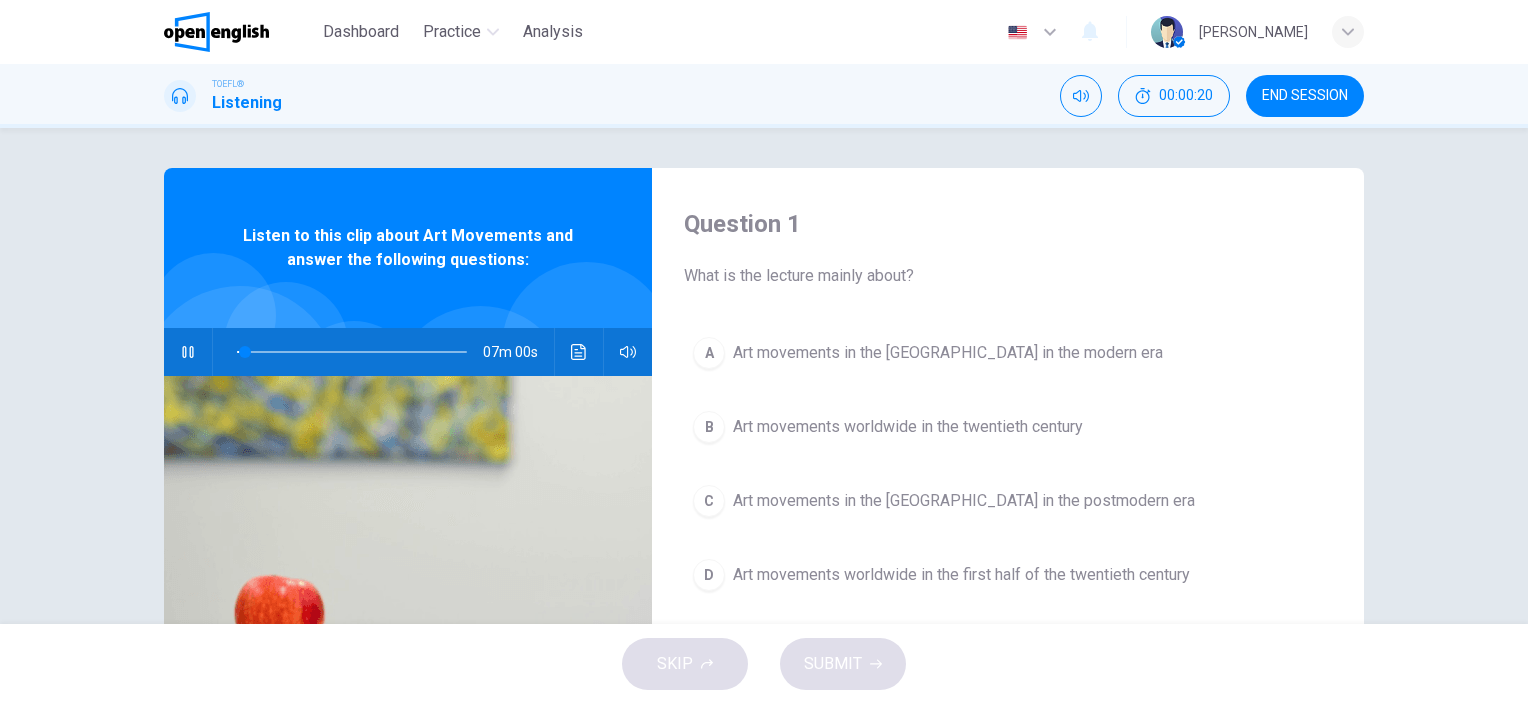 scroll, scrollTop: 100, scrollLeft: 0, axis: vertical 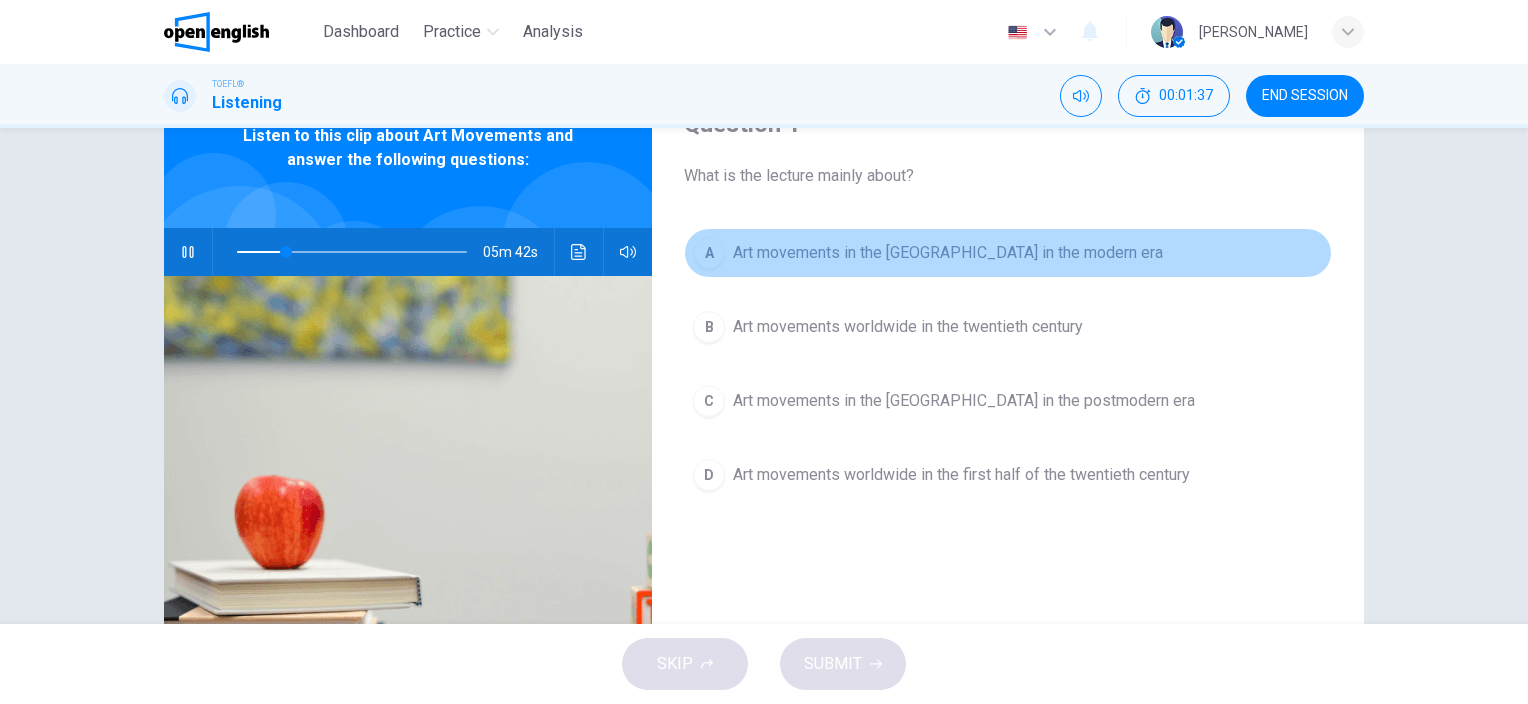 click on "Art movements in the Western World in the modern era" at bounding box center (948, 253) 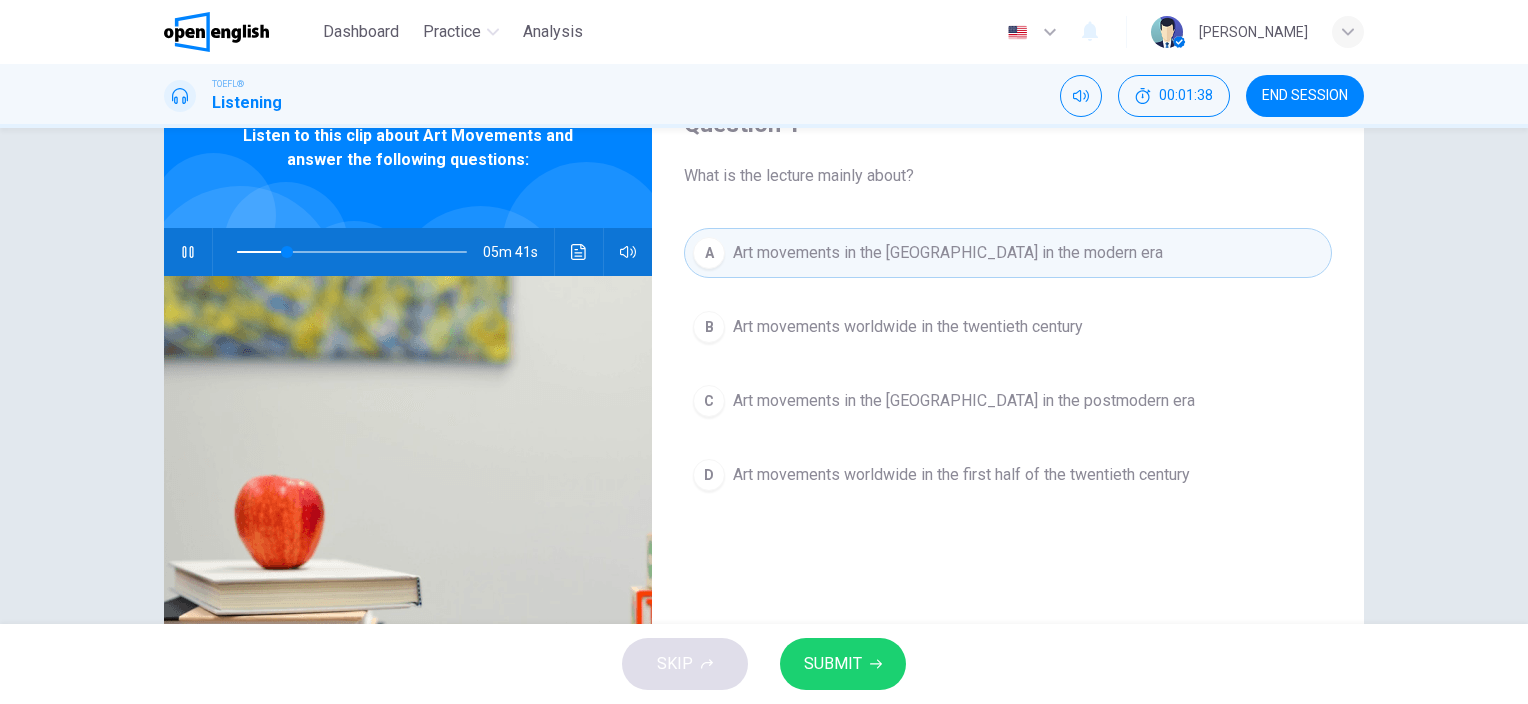 click on "SUBMIT" at bounding box center (833, 664) 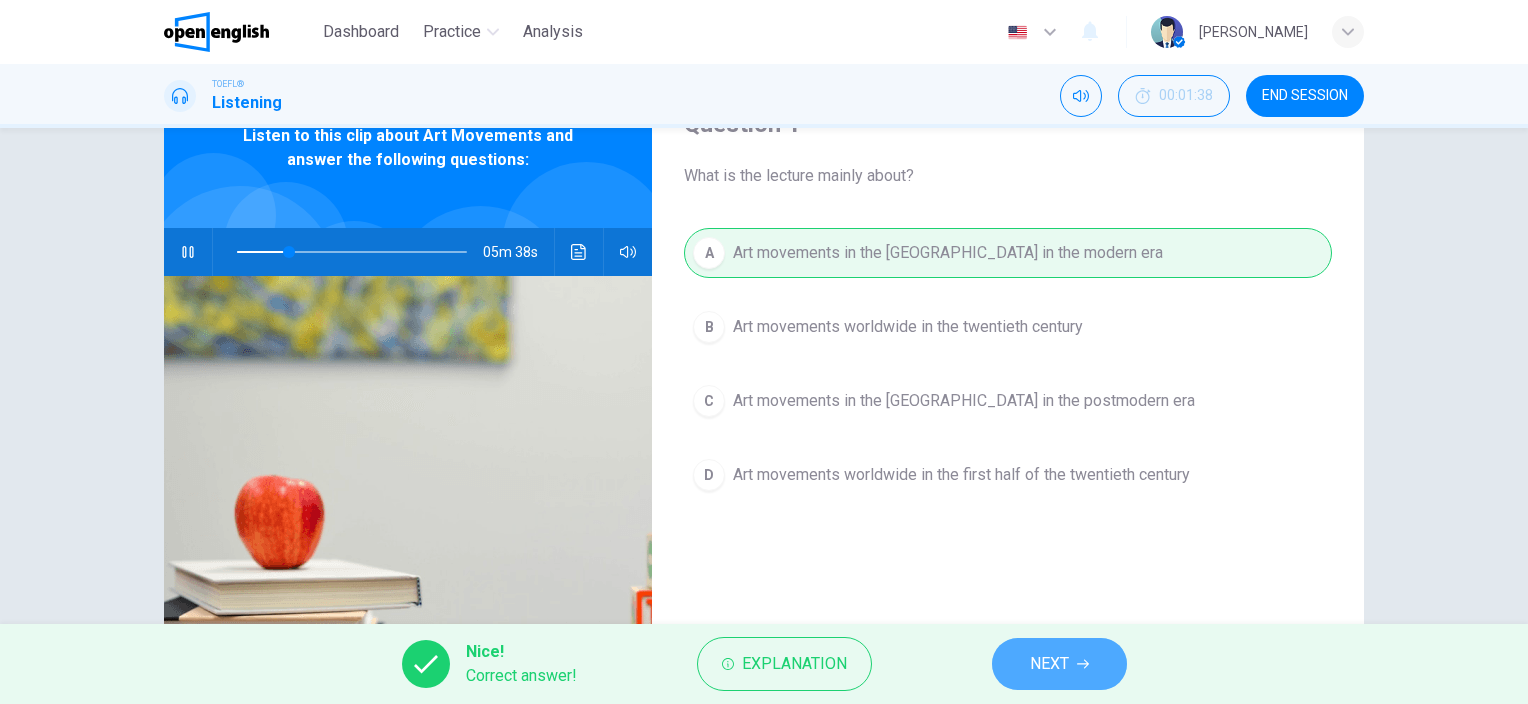 click on "NEXT" at bounding box center (1049, 664) 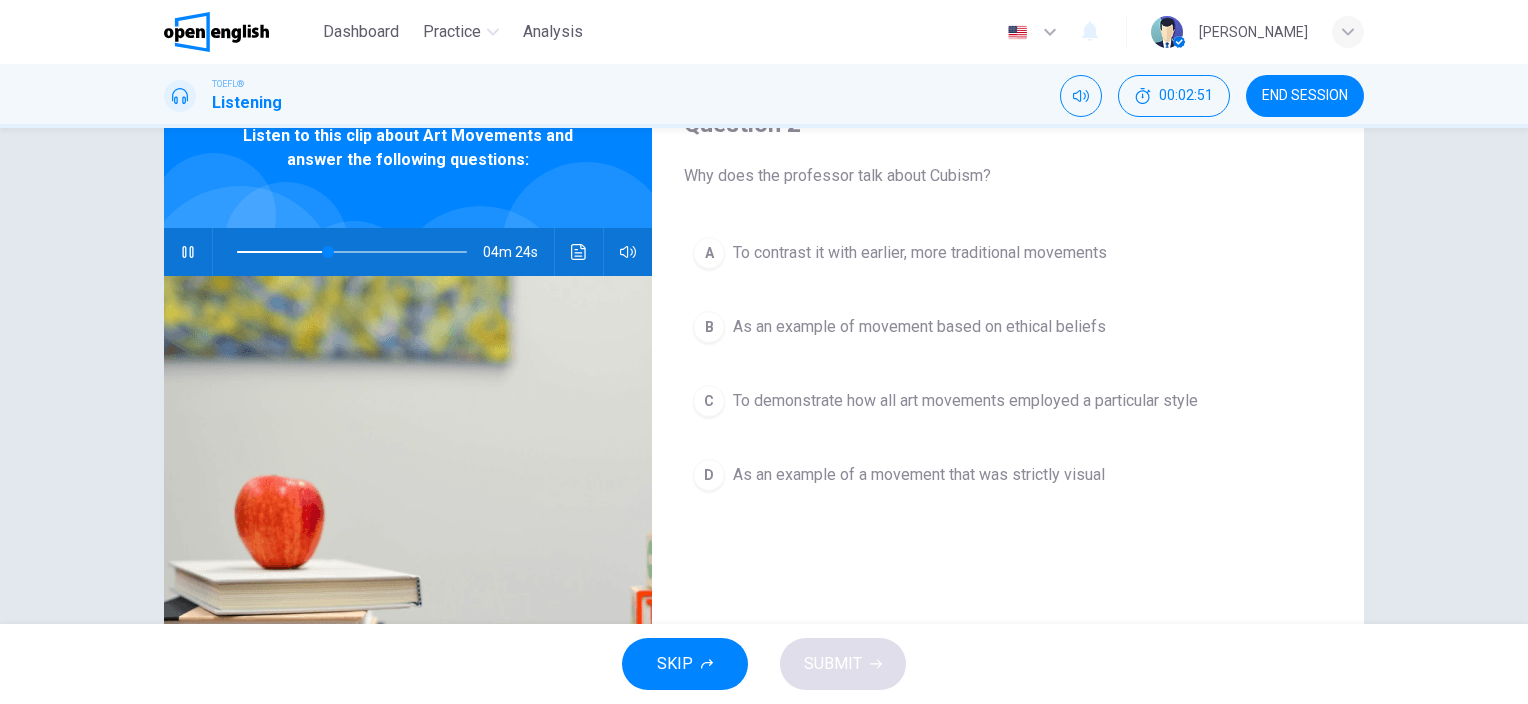 click on "Question 2 Why does the professor talk about Cubism? A To contrast it with earlier, more traditional movements B As an example of movement based on ethical beliefs C To demonstrate how all art movements employed a particular style D As an example of a movement that was strictly visual" at bounding box center (1008, 415) 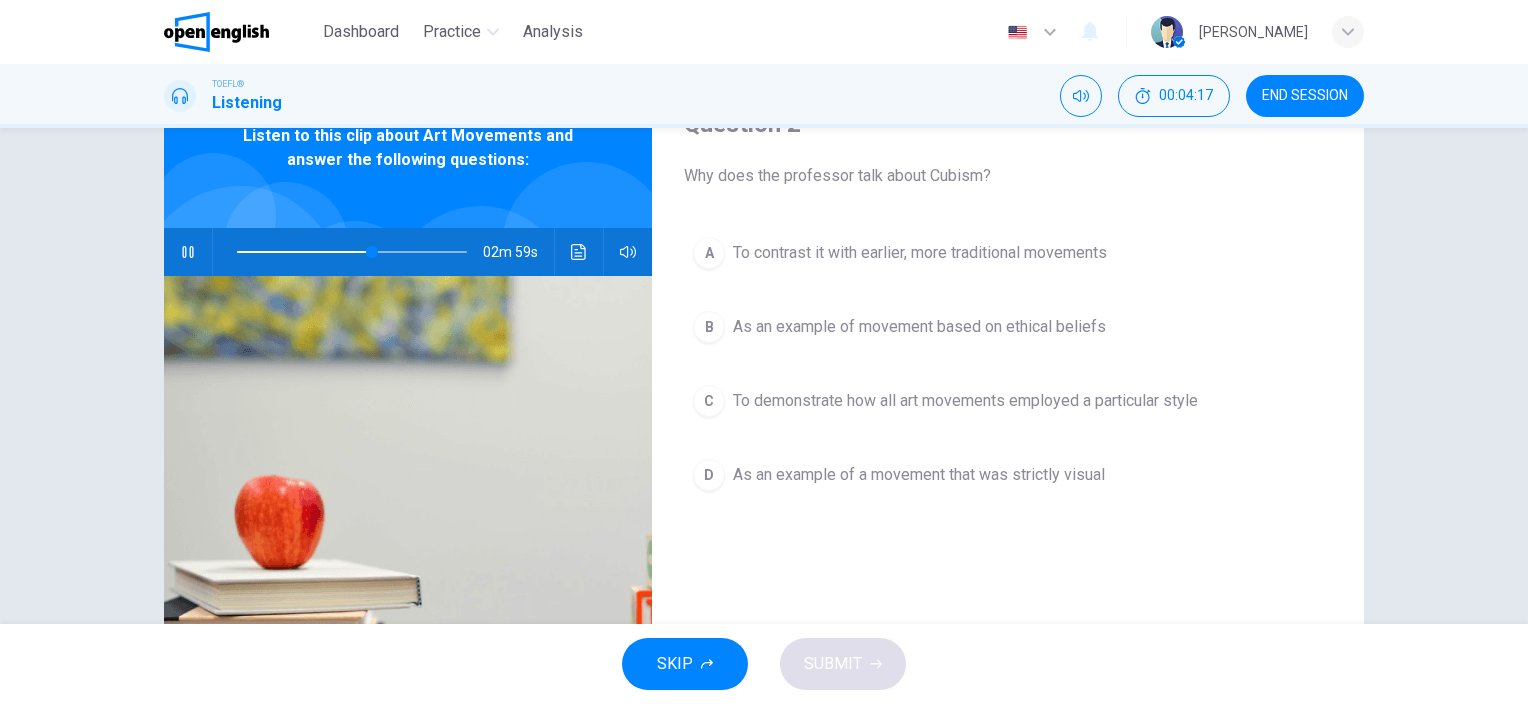 click on "As an example of a movement that was strictly visual" at bounding box center (919, 475) 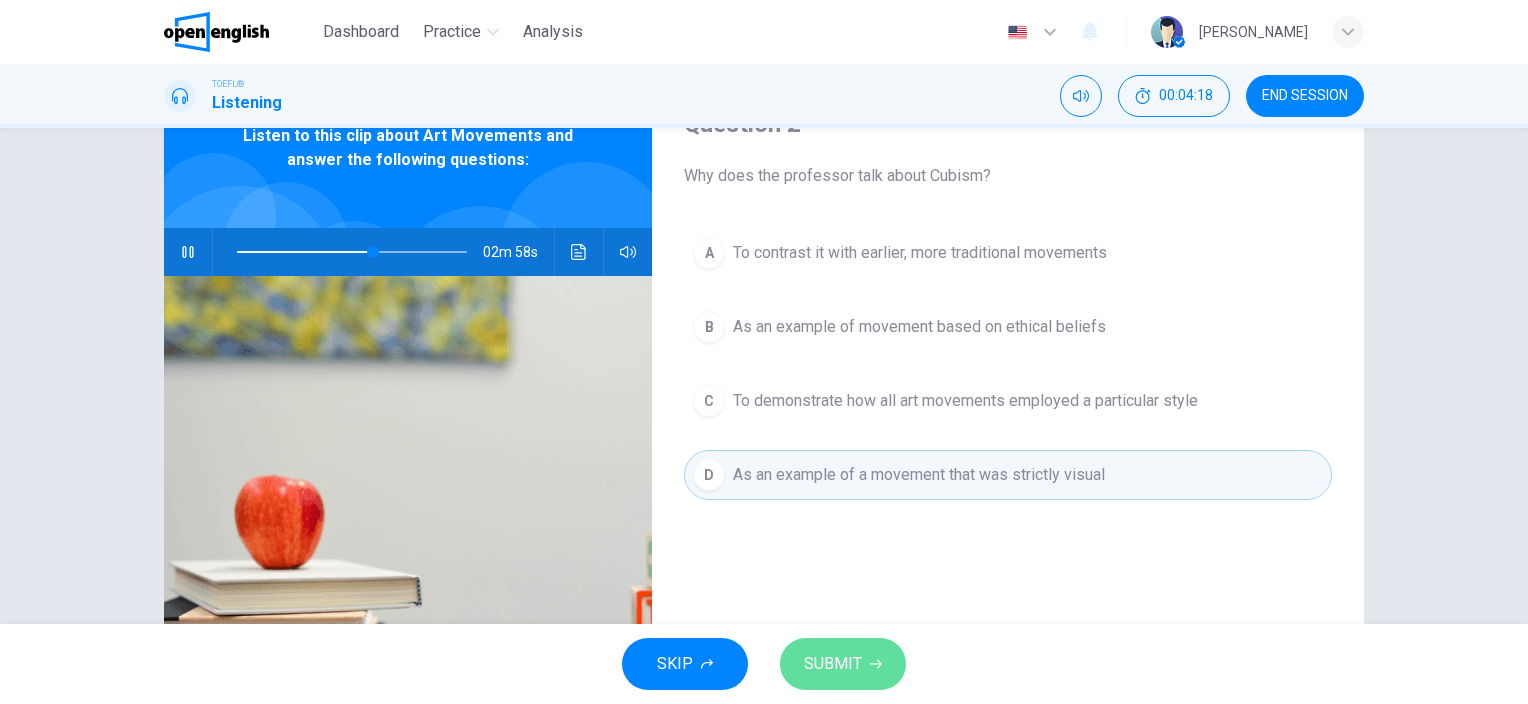 click on "SUBMIT" at bounding box center [833, 664] 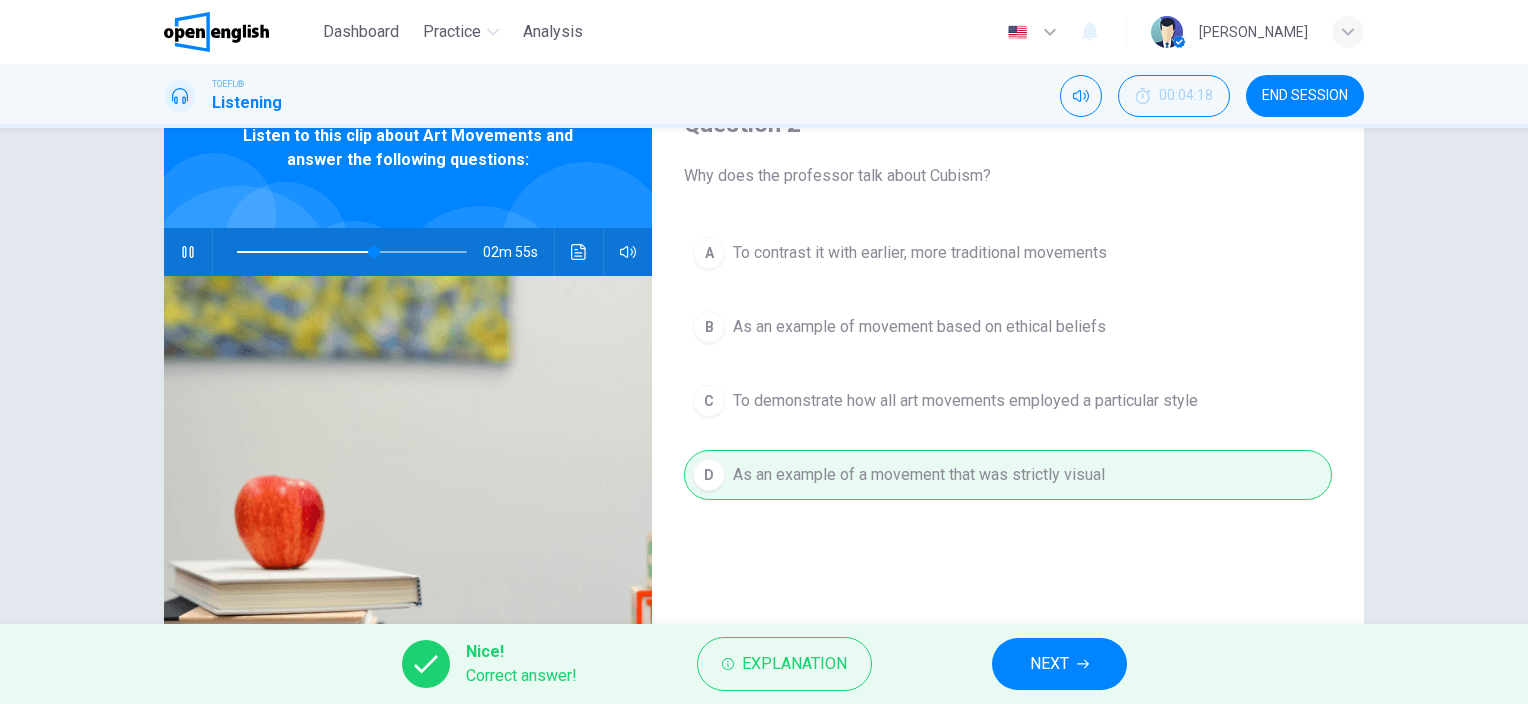 click on "NEXT" at bounding box center [1049, 664] 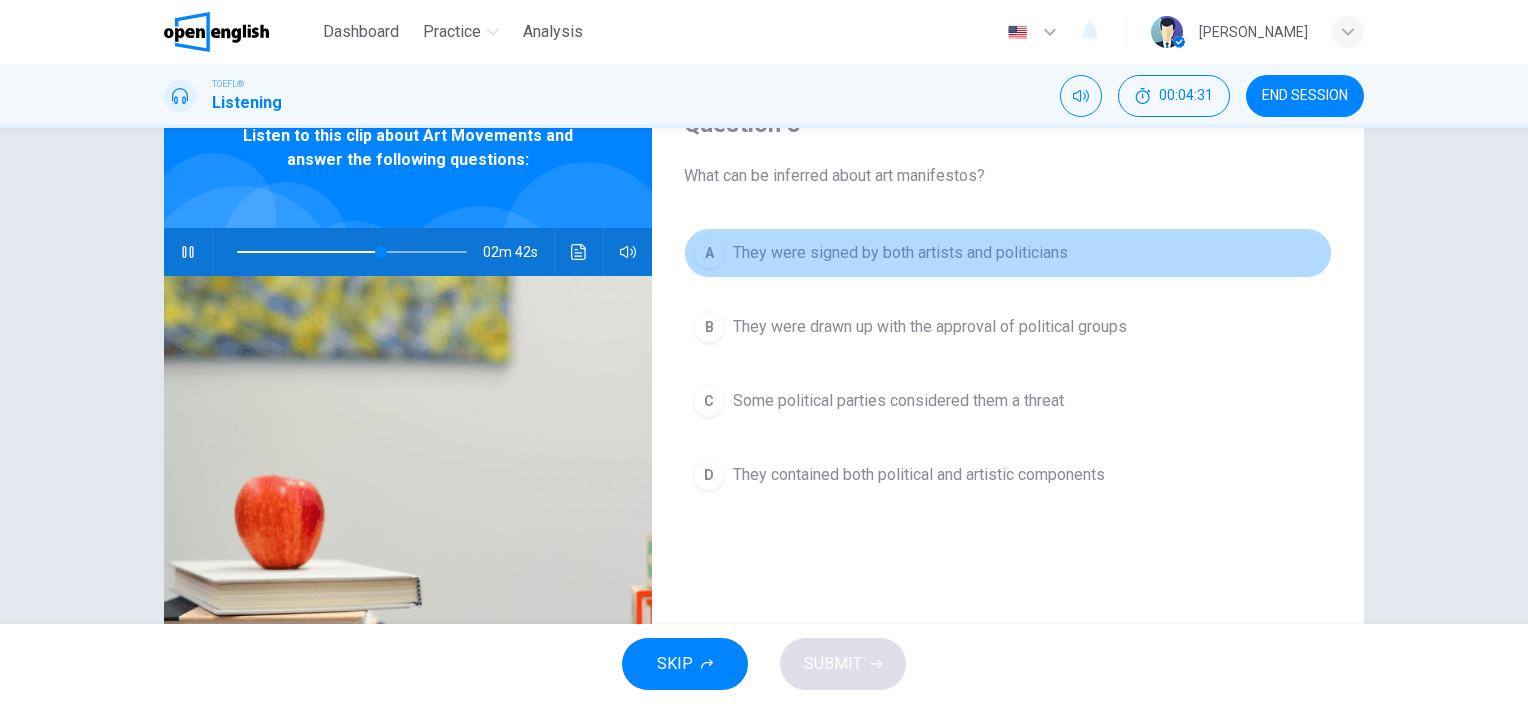 click on "They were signed by both artists and politicians" at bounding box center [900, 253] 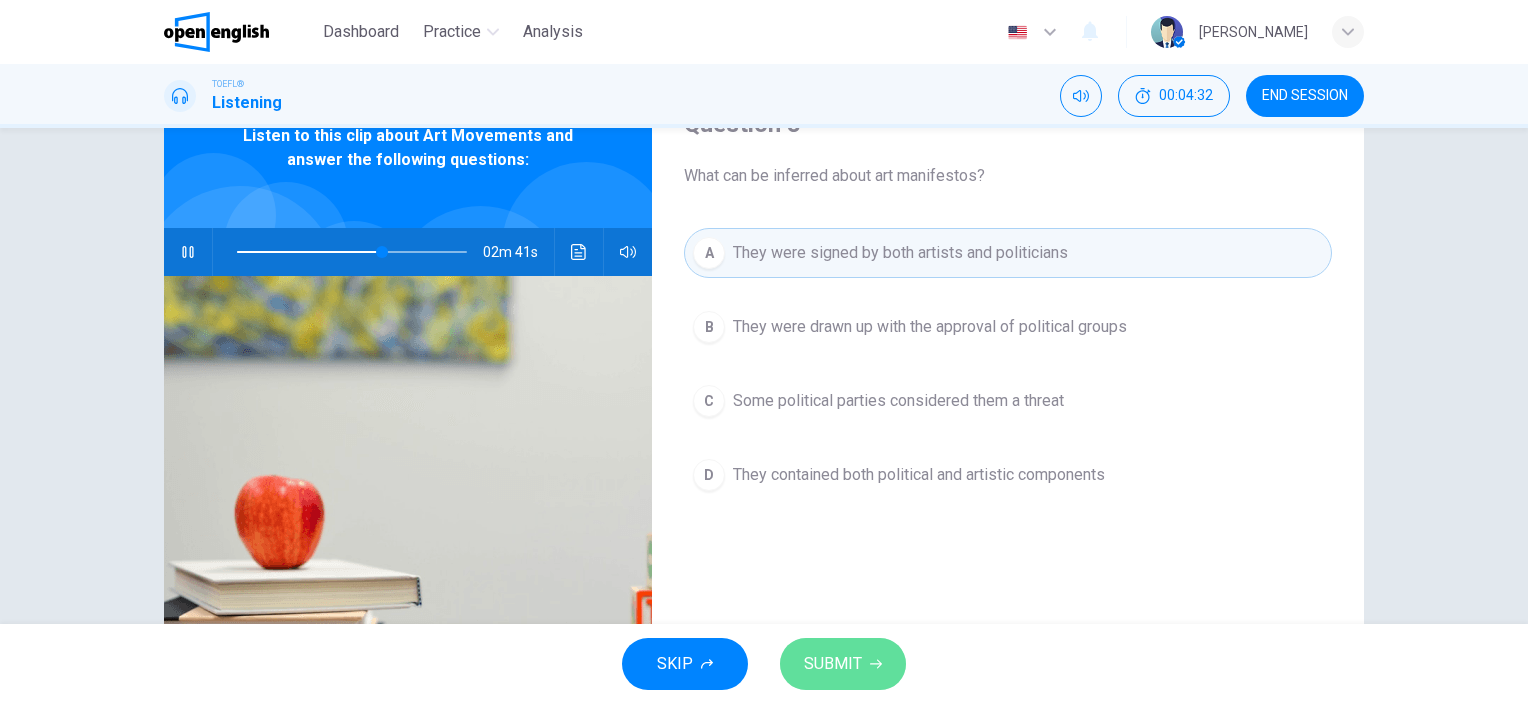 click on "SUBMIT" at bounding box center [833, 664] 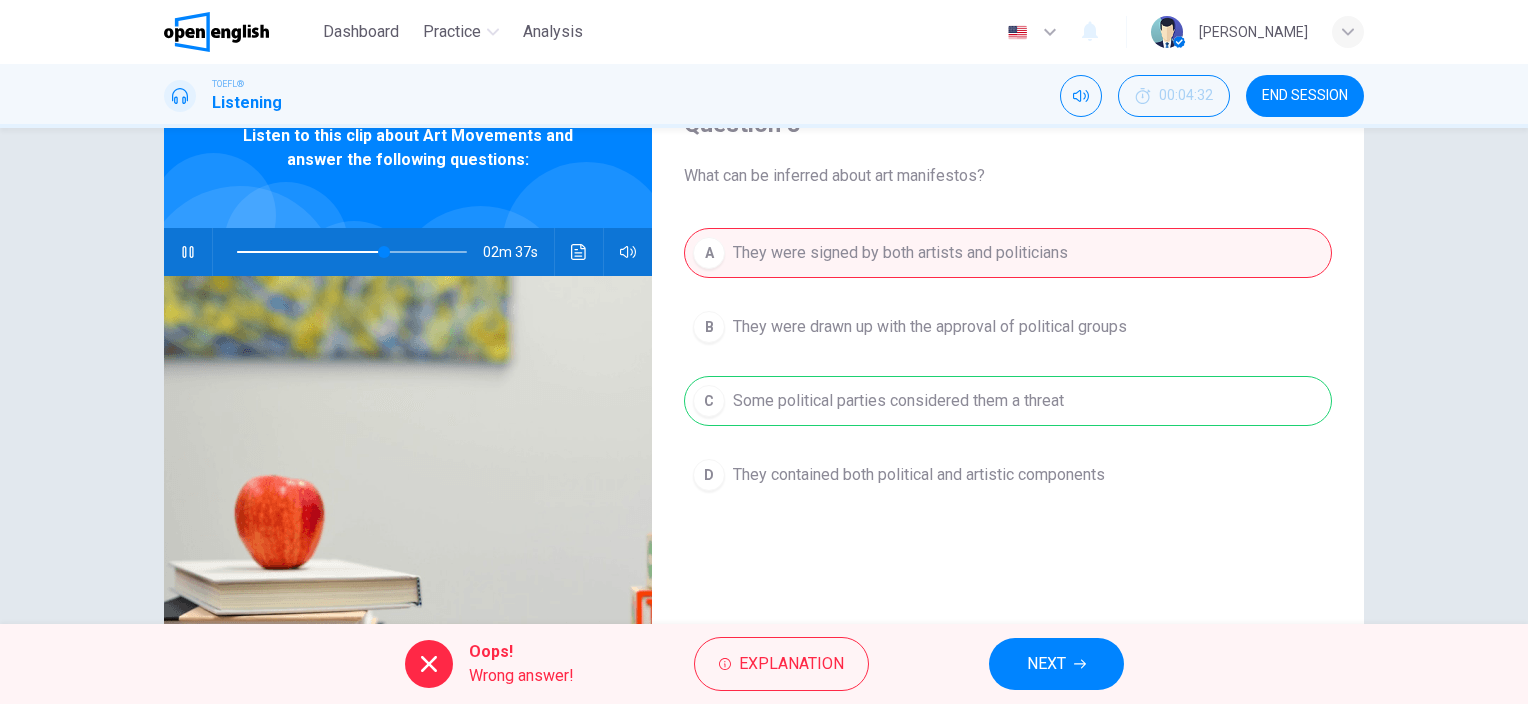 click on "NEXT" at bounding box center (1046, 664) 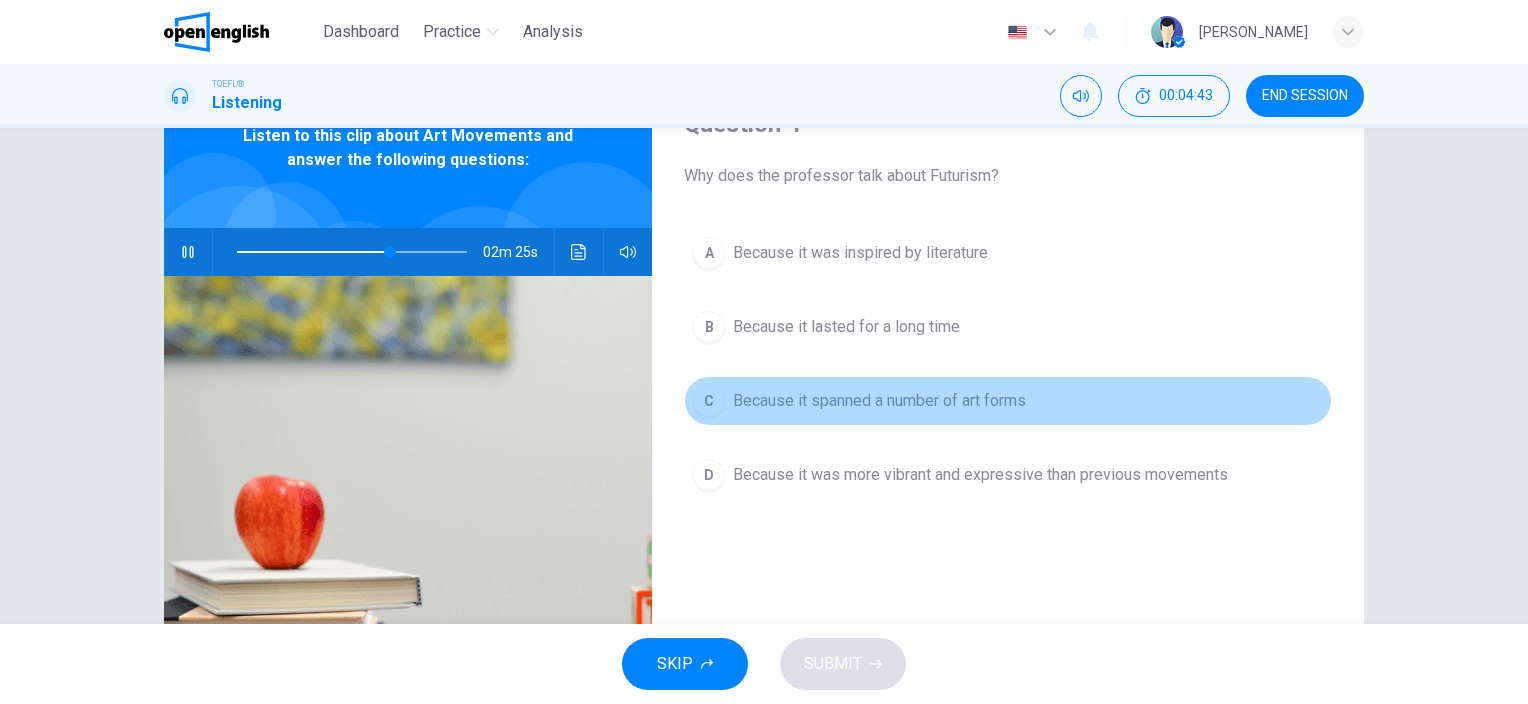 click on "Because it spanned a number of art forms" at bounding box center [879, 401] 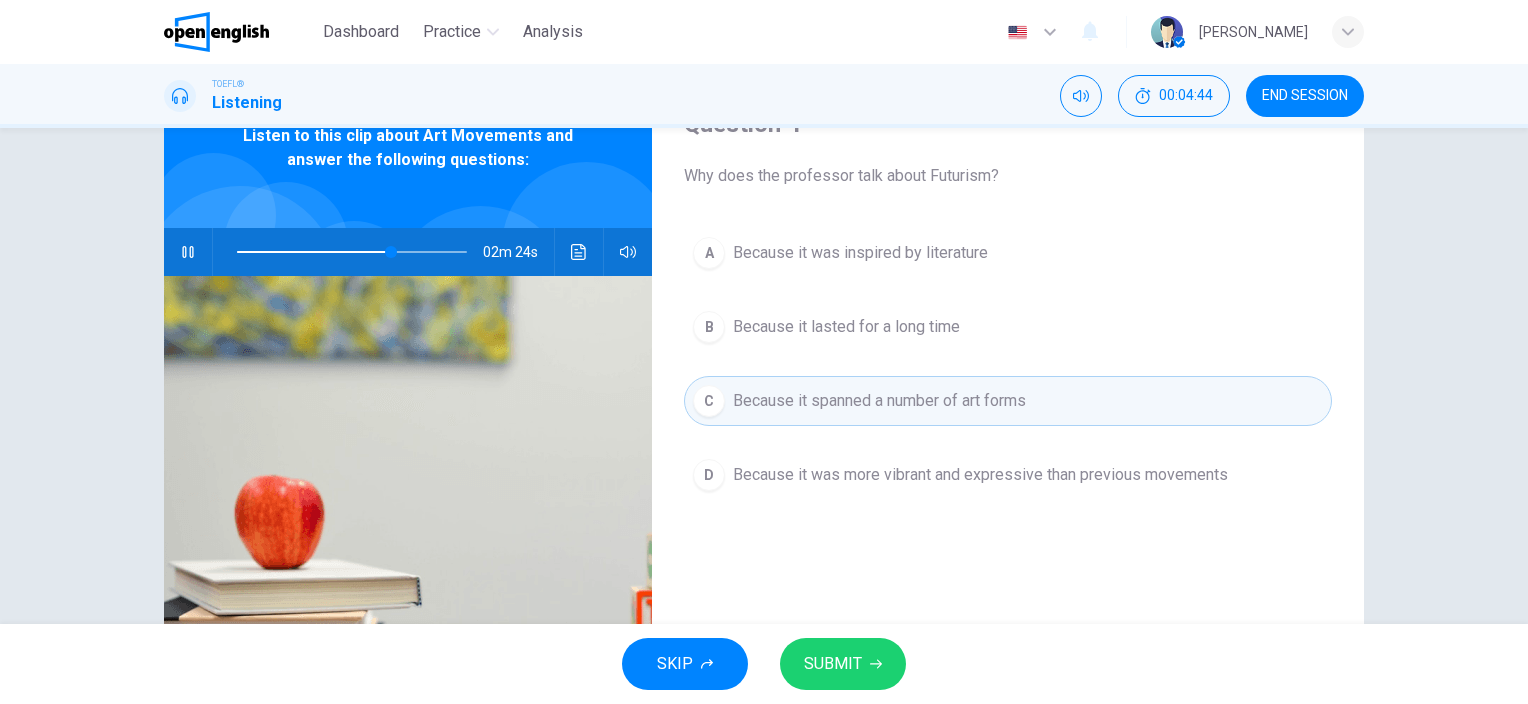 click on "SUBMIT" at bounding box center [843, 664] 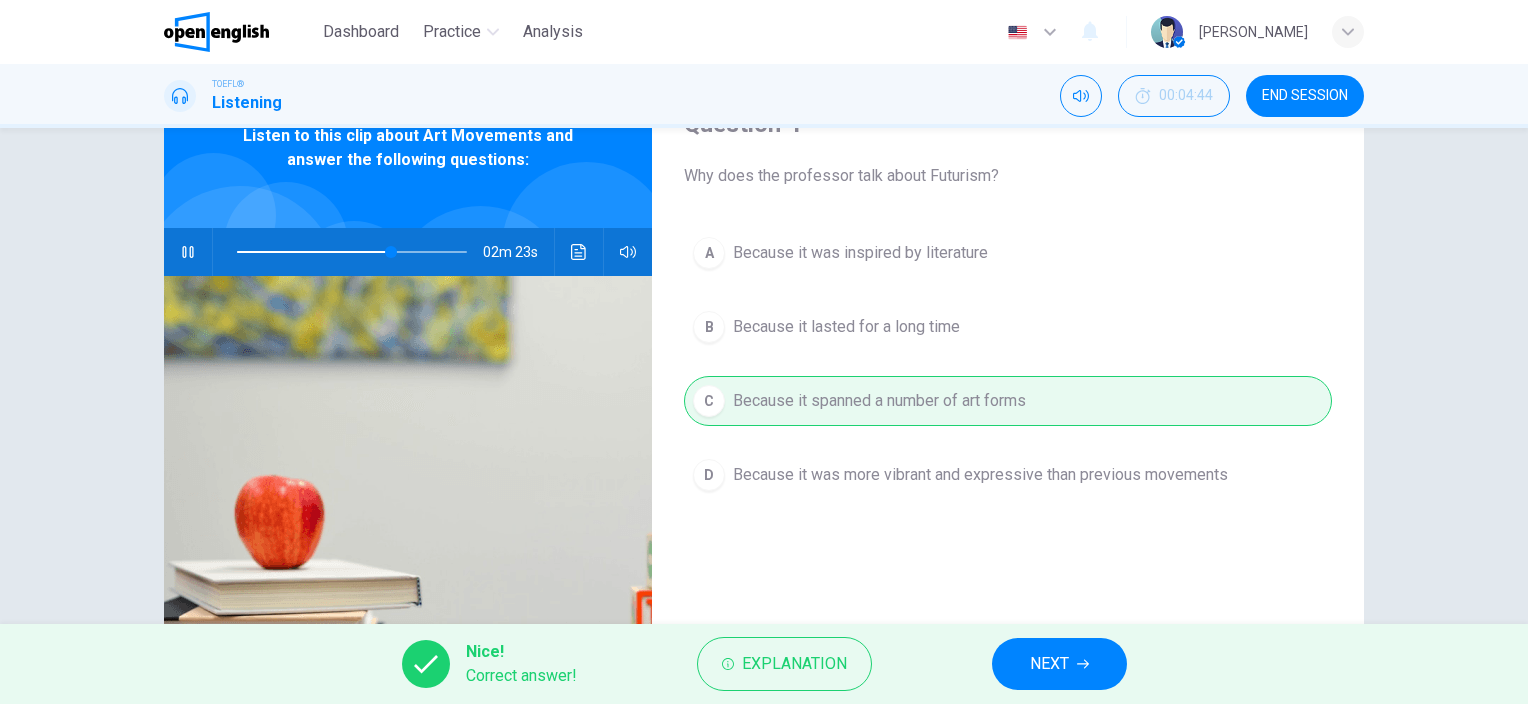 type on "**" 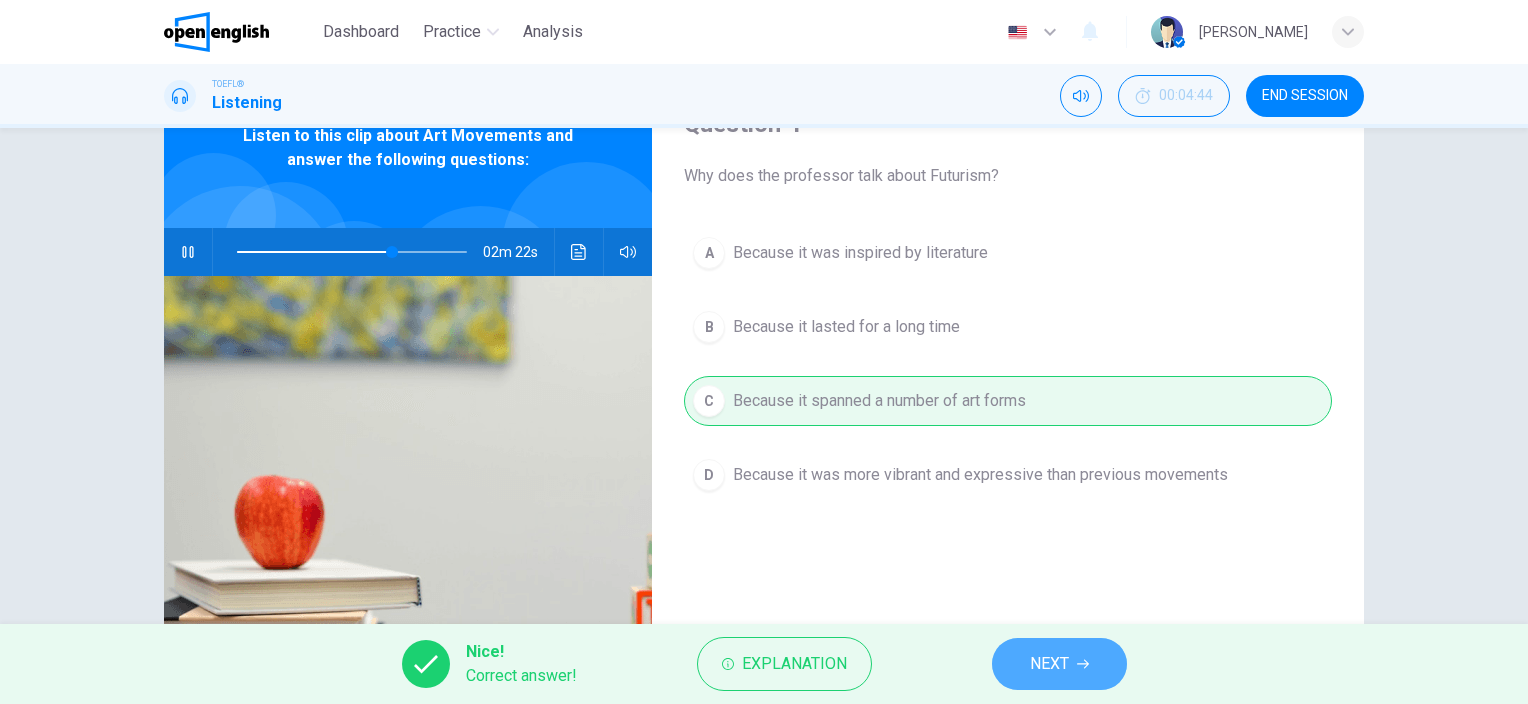click on "NEXT" at bounding box center (1059, 664) 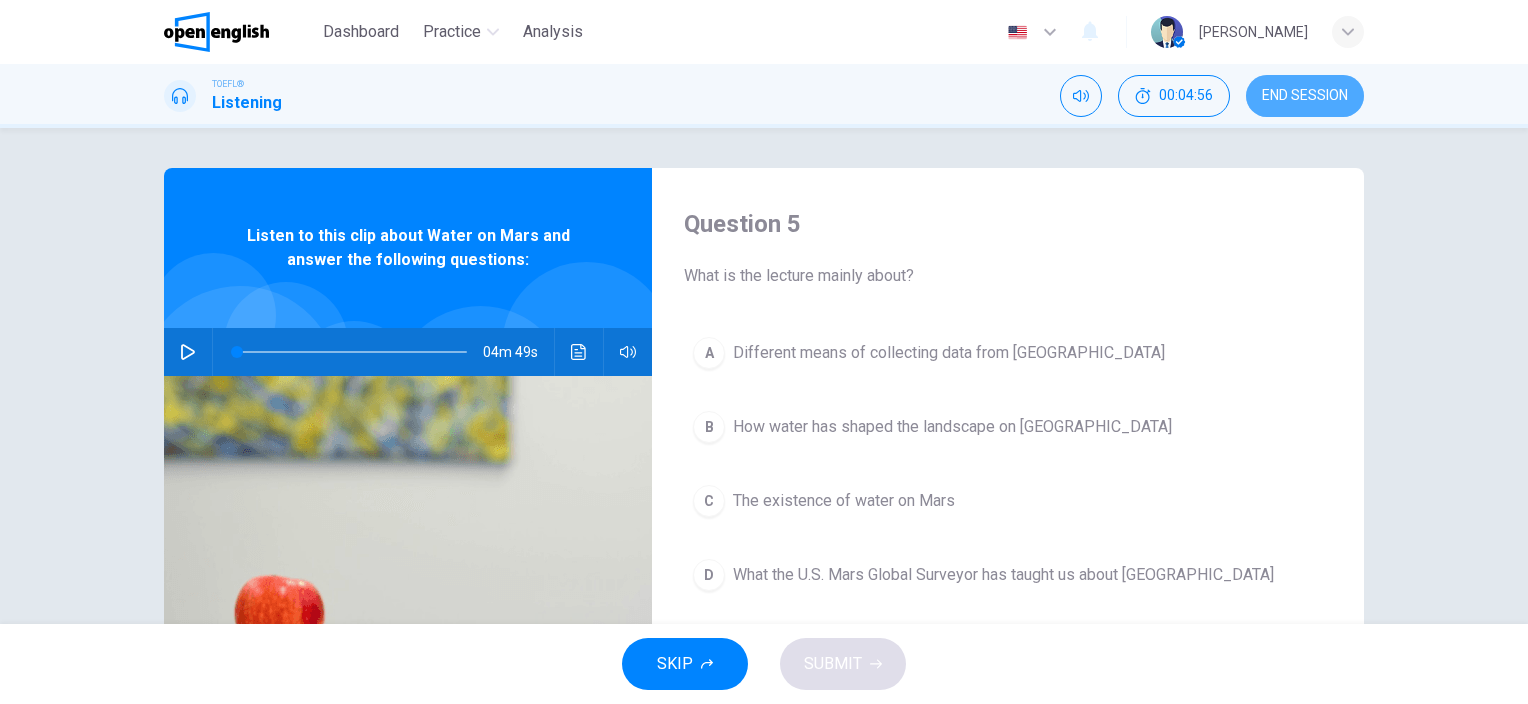 click on "END SESSION" at bounding box center (1305, 96) 